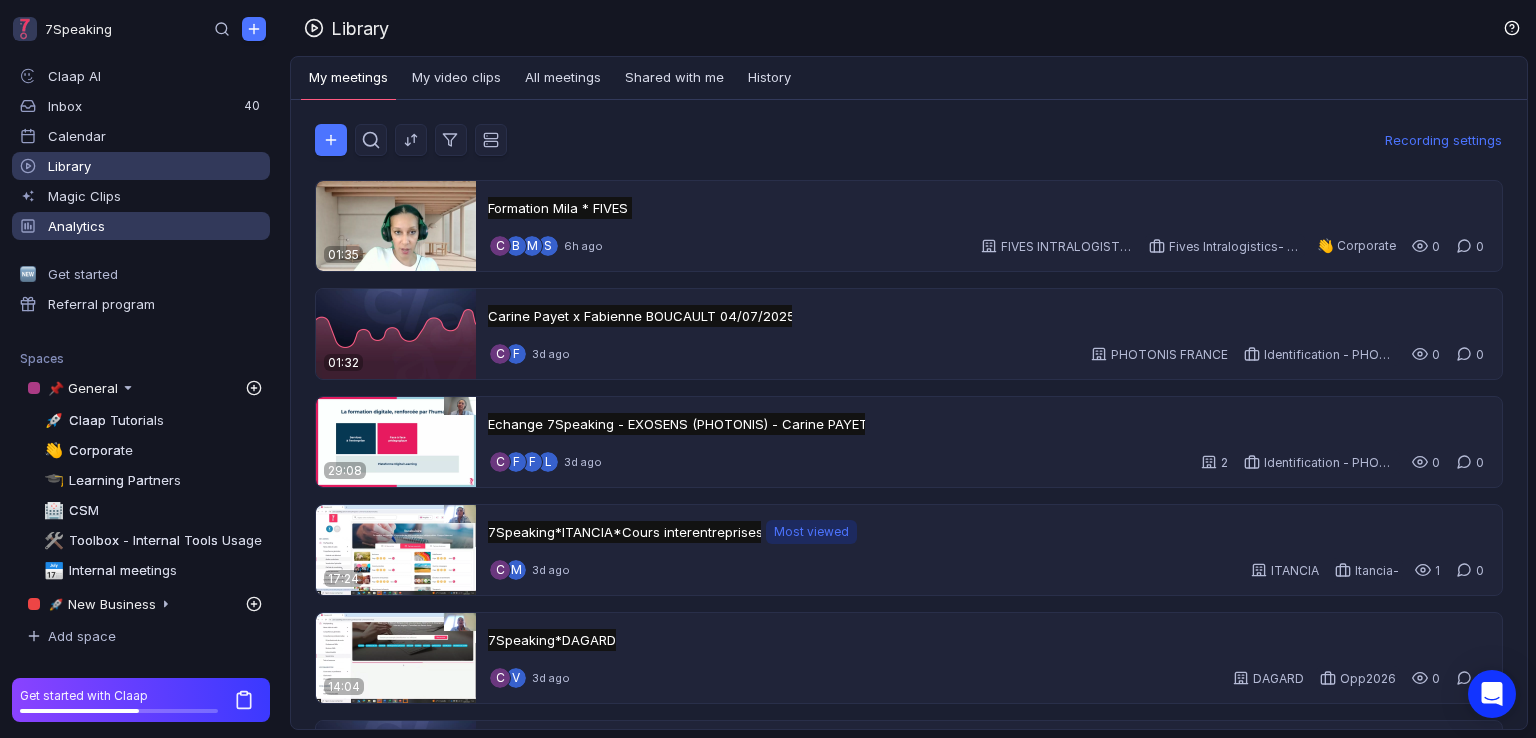 scroll, scrollTop: 0, scrollLeft: 0, axis: both 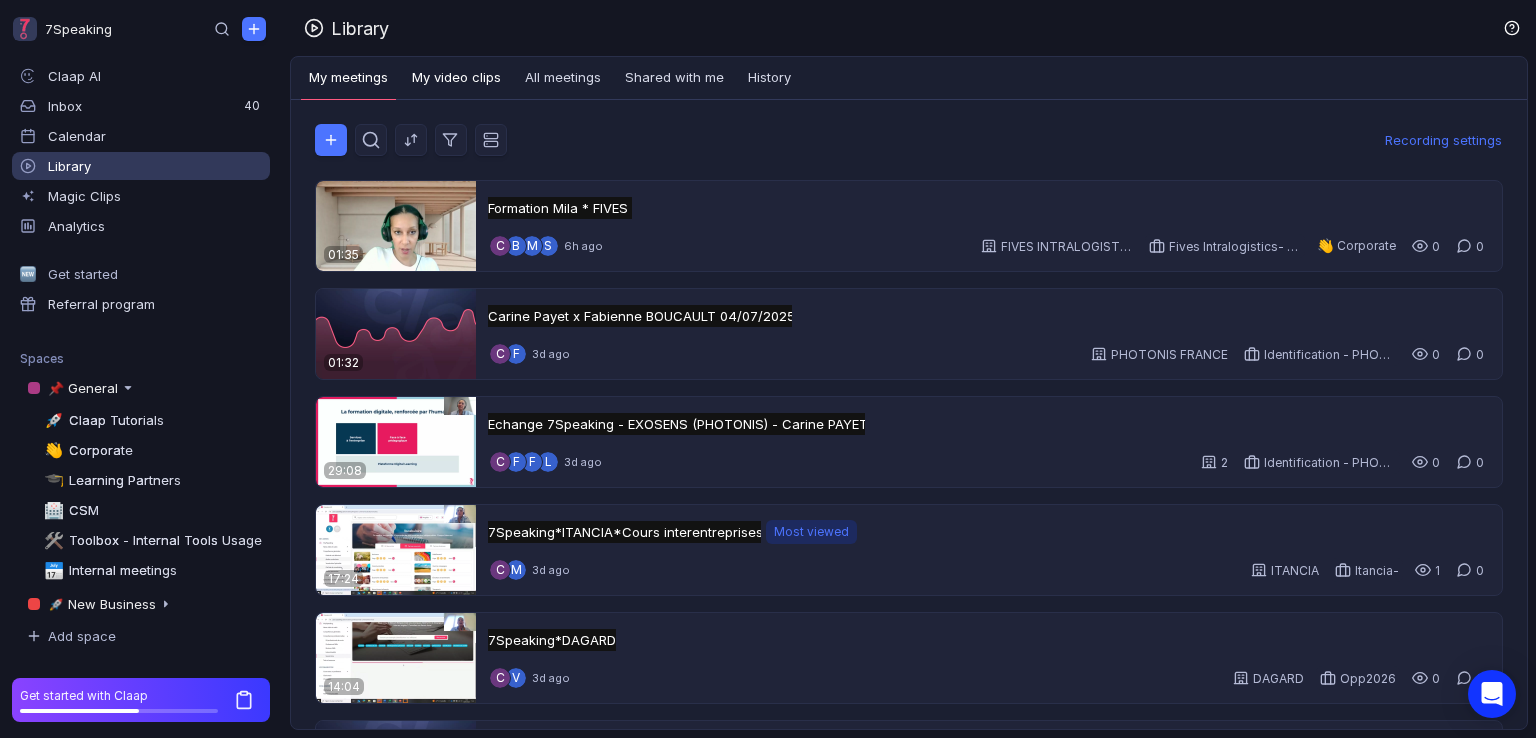 click on "My video clips" at bounding box center [456, 78] 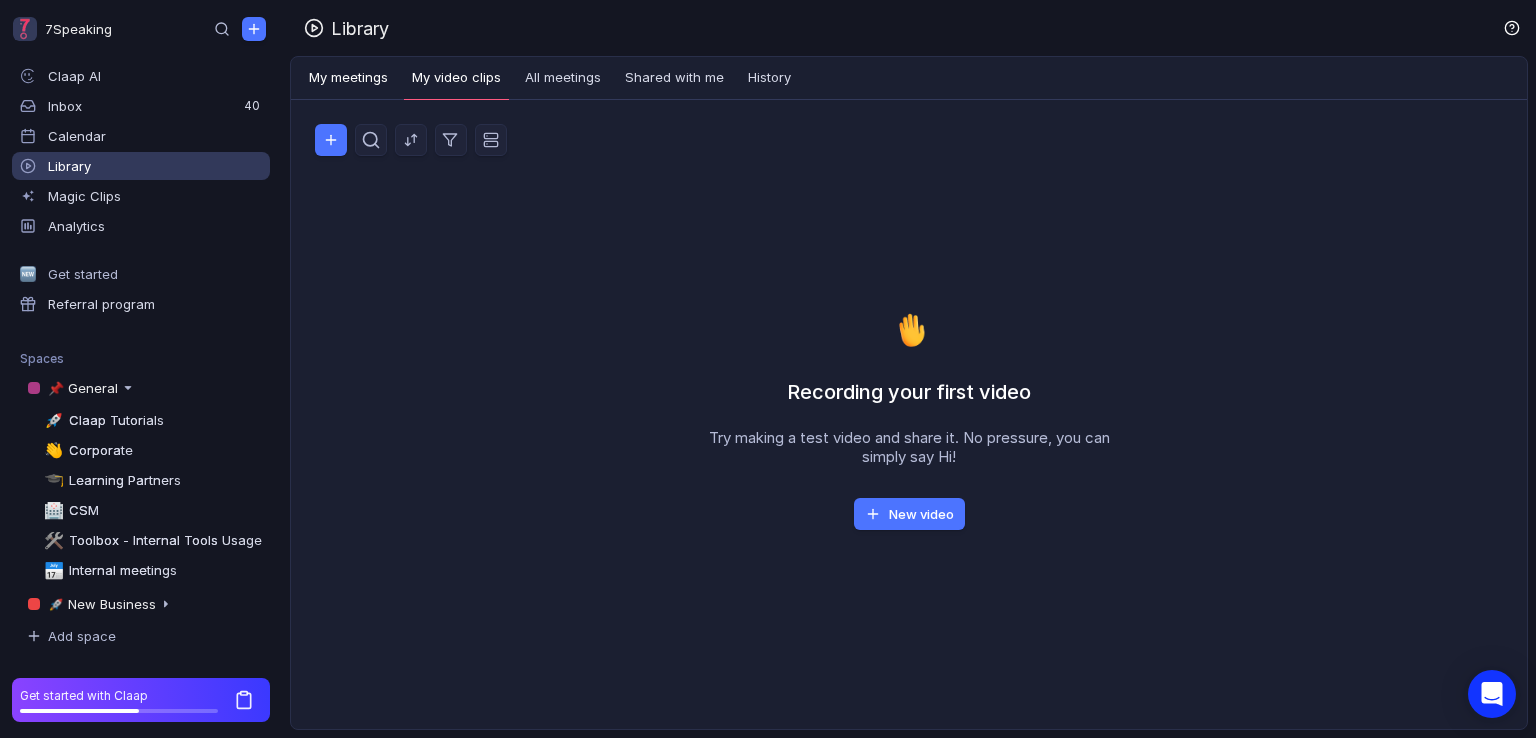 click on "My meetings" at bounding box center (348, 78) 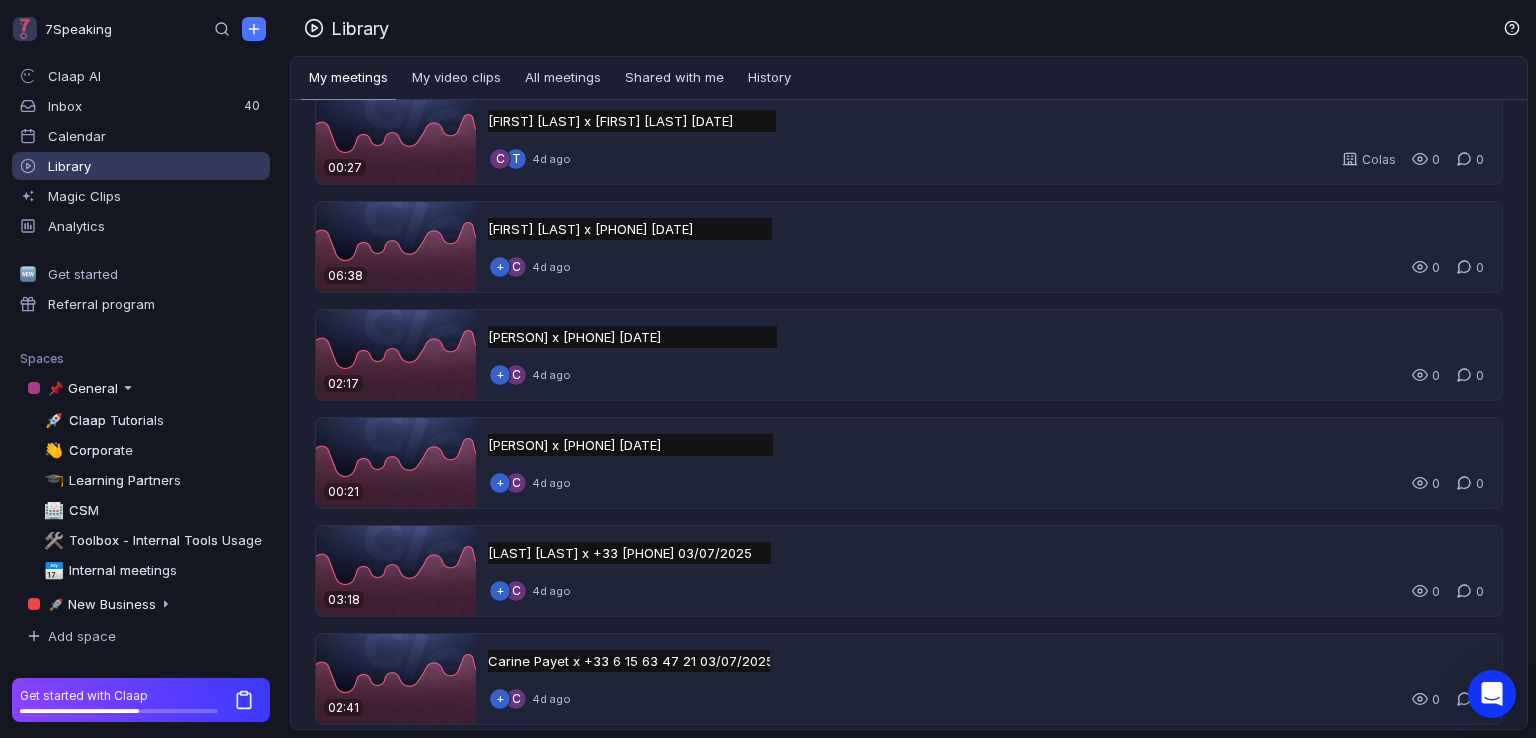 scroll, scrollTop: 3870, scrollLeft: 0, axis: vertical 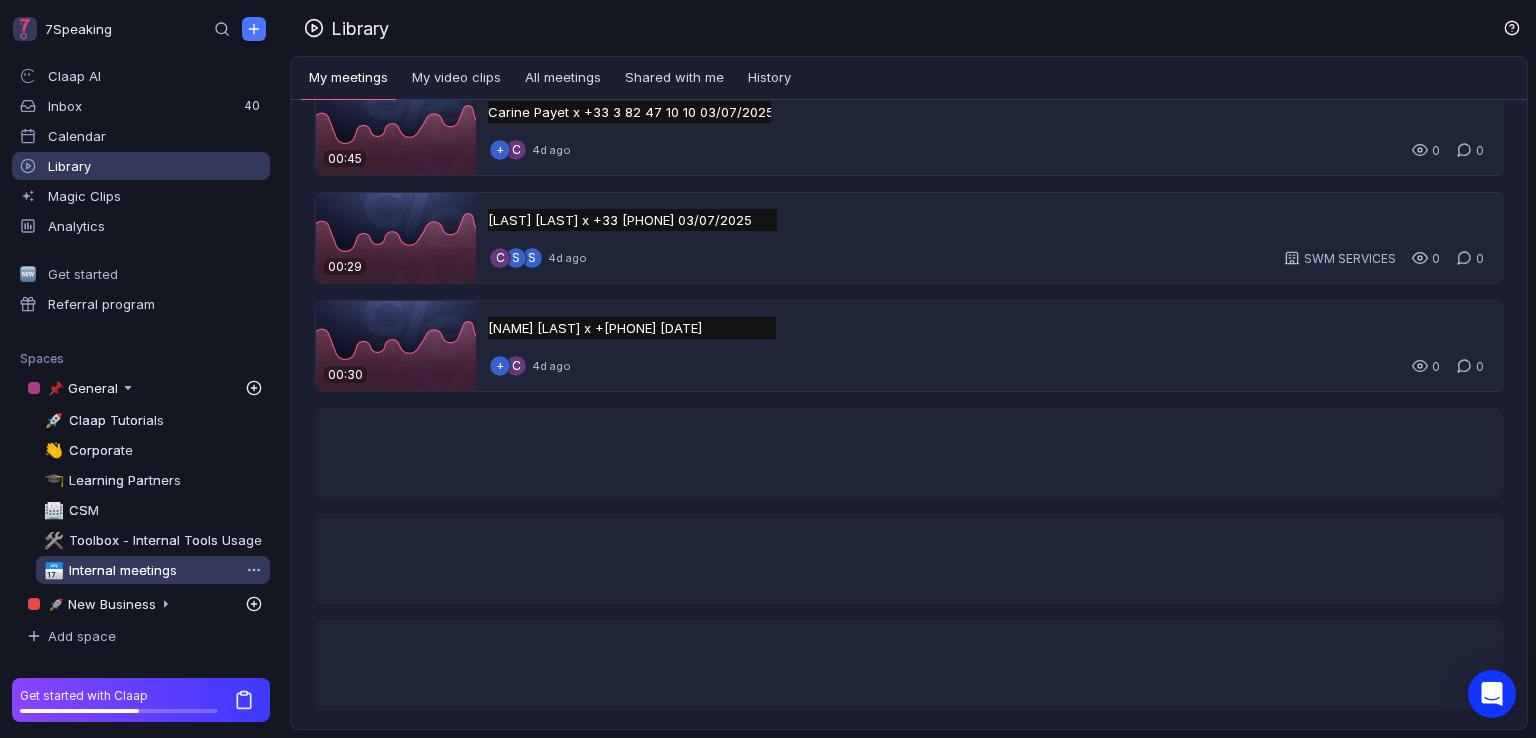 click on "Internal meetings" at bounding box center (123, 570) 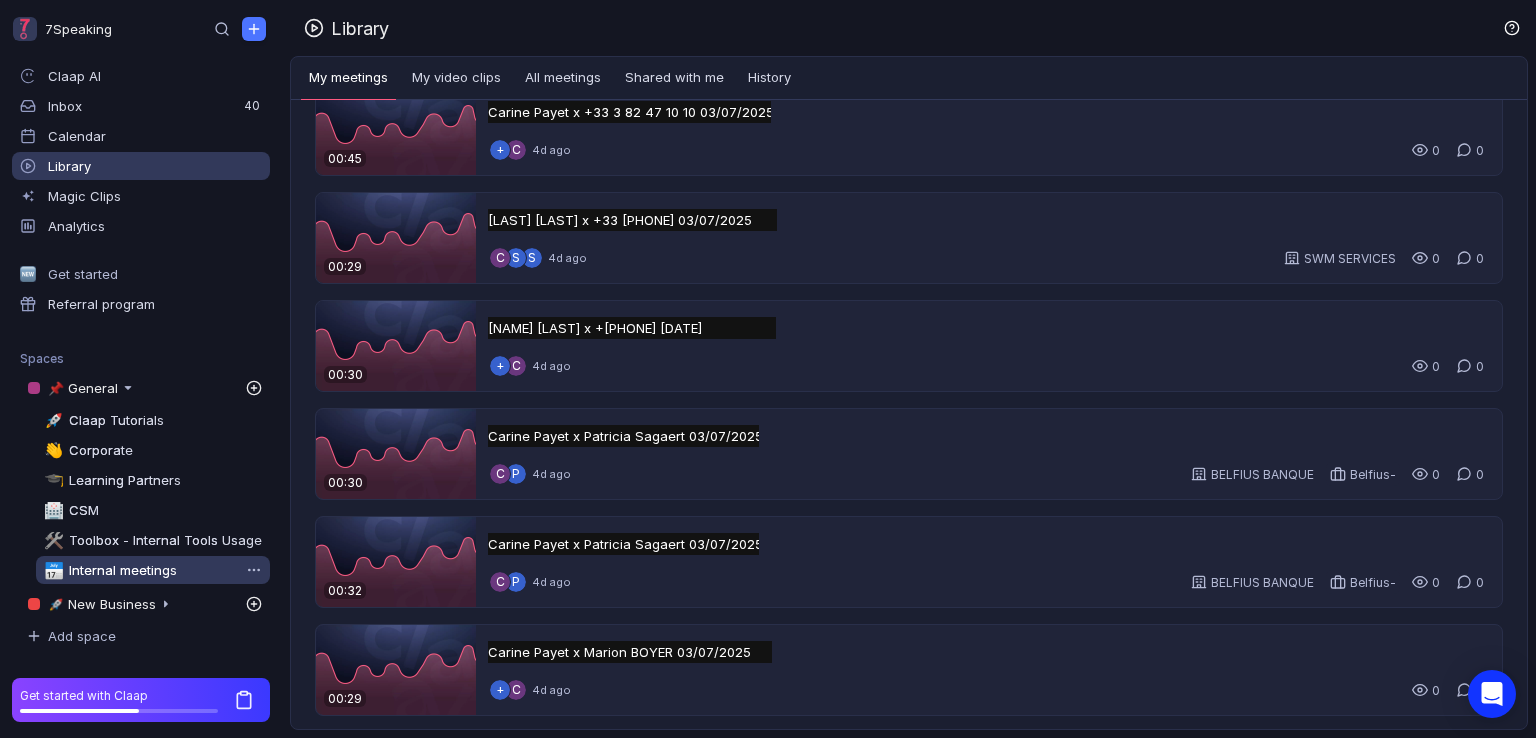 scroll, scrollTop: 1498, scrollLeft: 0, axis: vertical 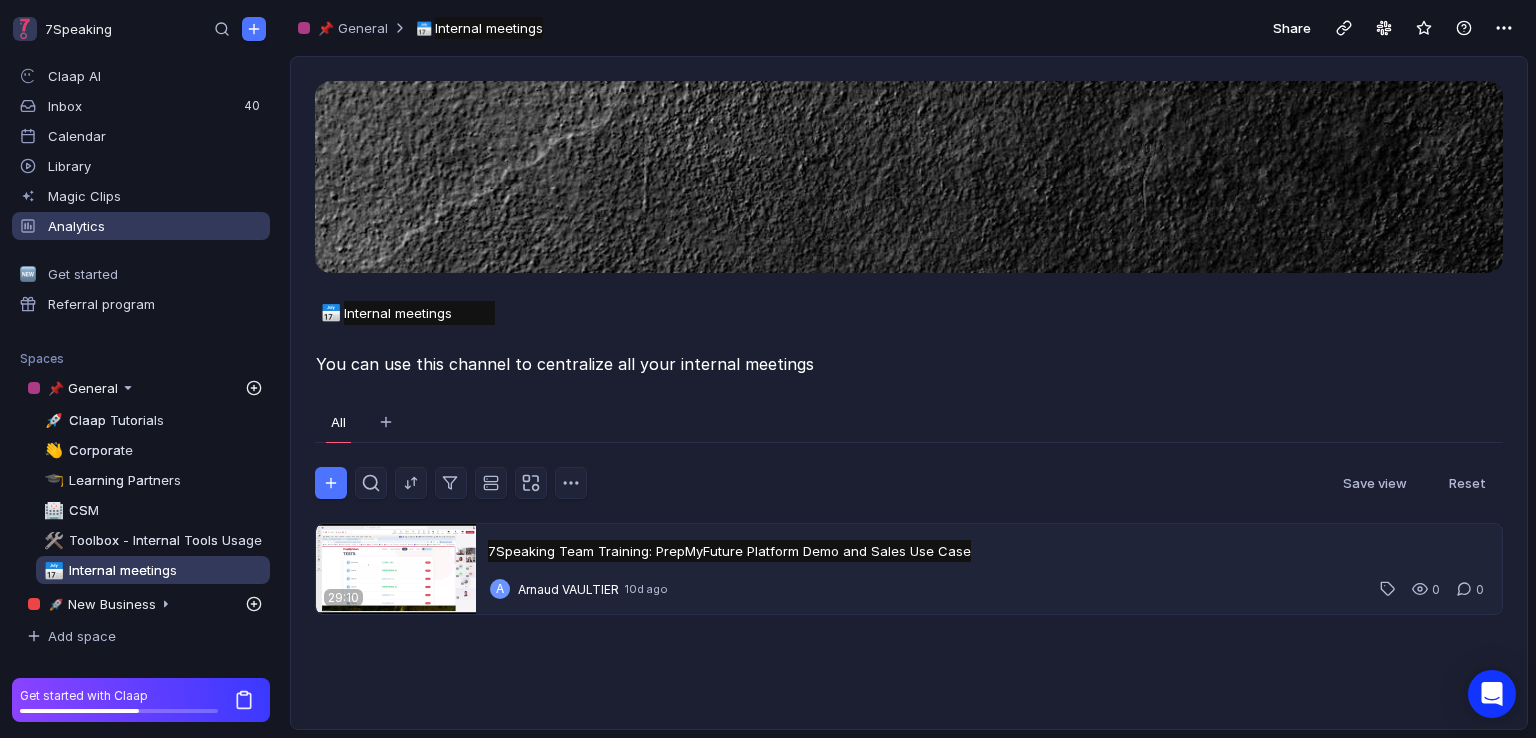 click on "Analytics" at bounding box center (141, 226) 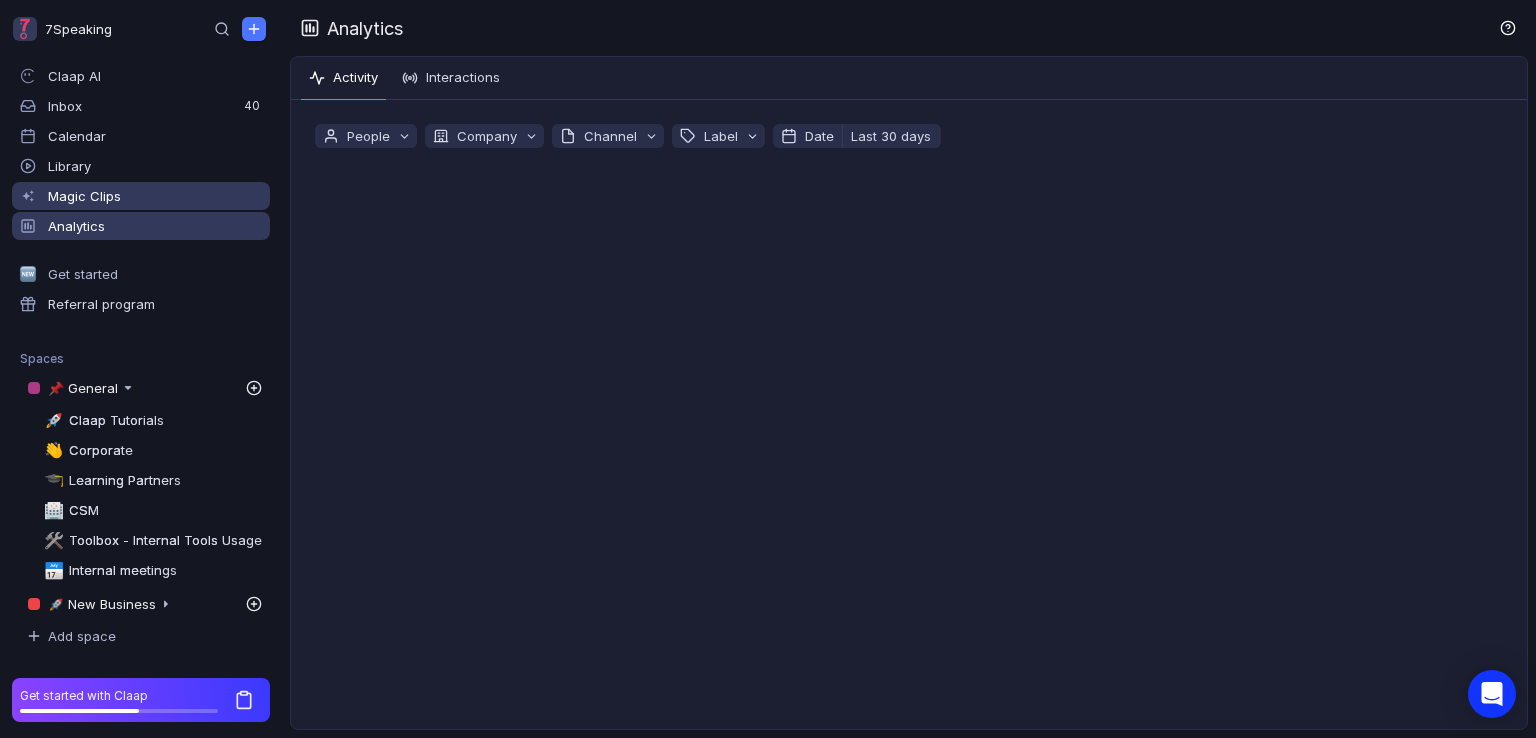 click on "Magic Clips" at bounding box center (84, 196) 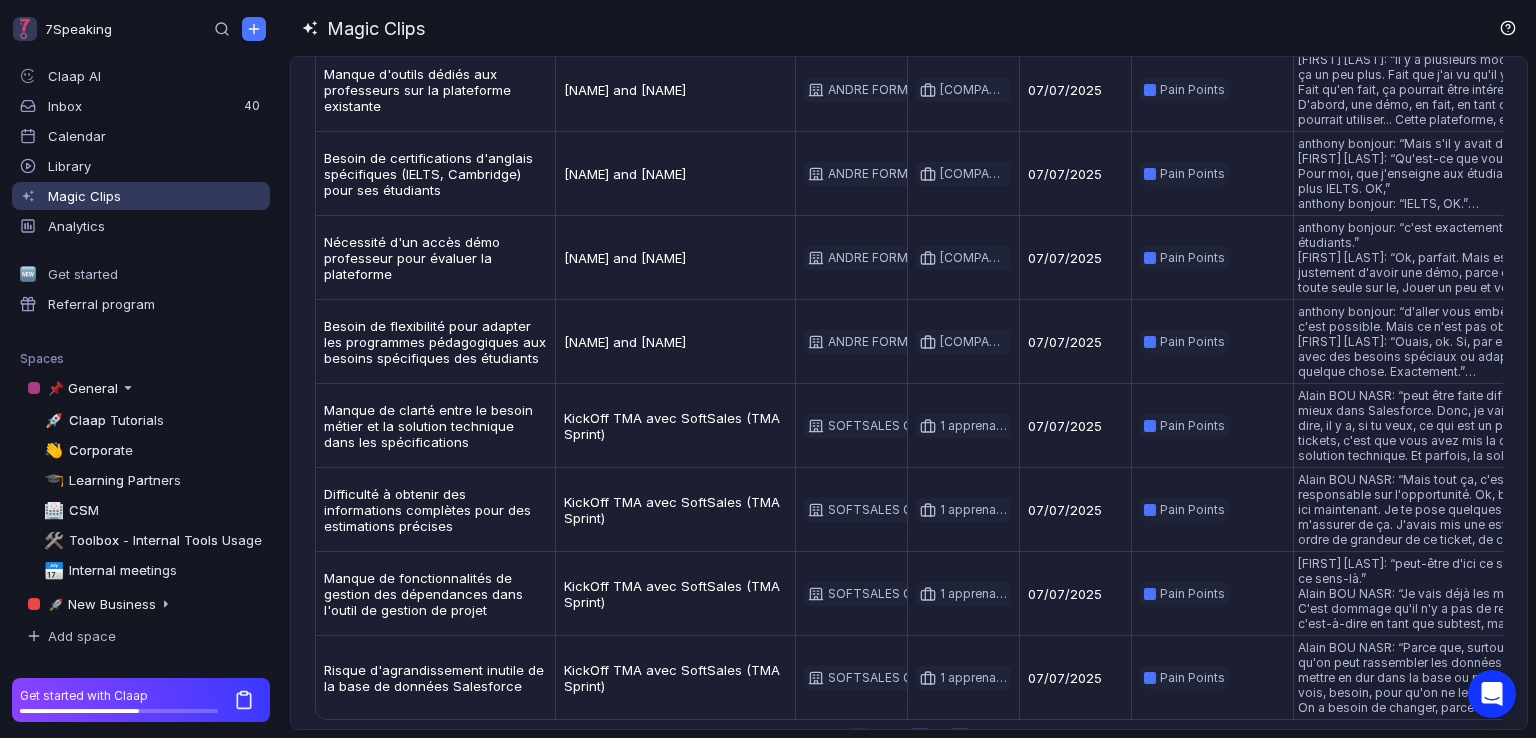 scroll, scrollTop: 490, scrollLeft: 0, axis: vertical 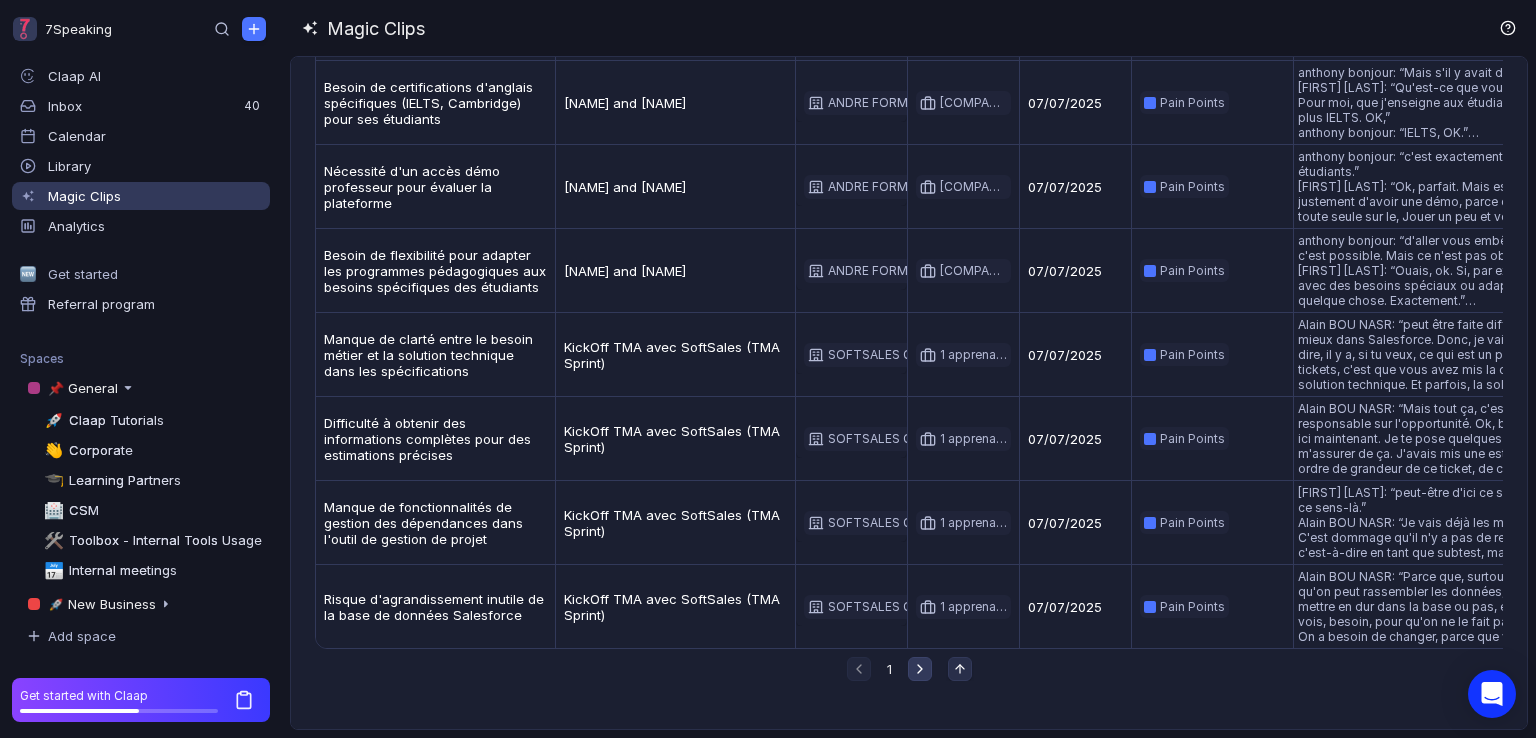 click at bounding box center (859, 669) 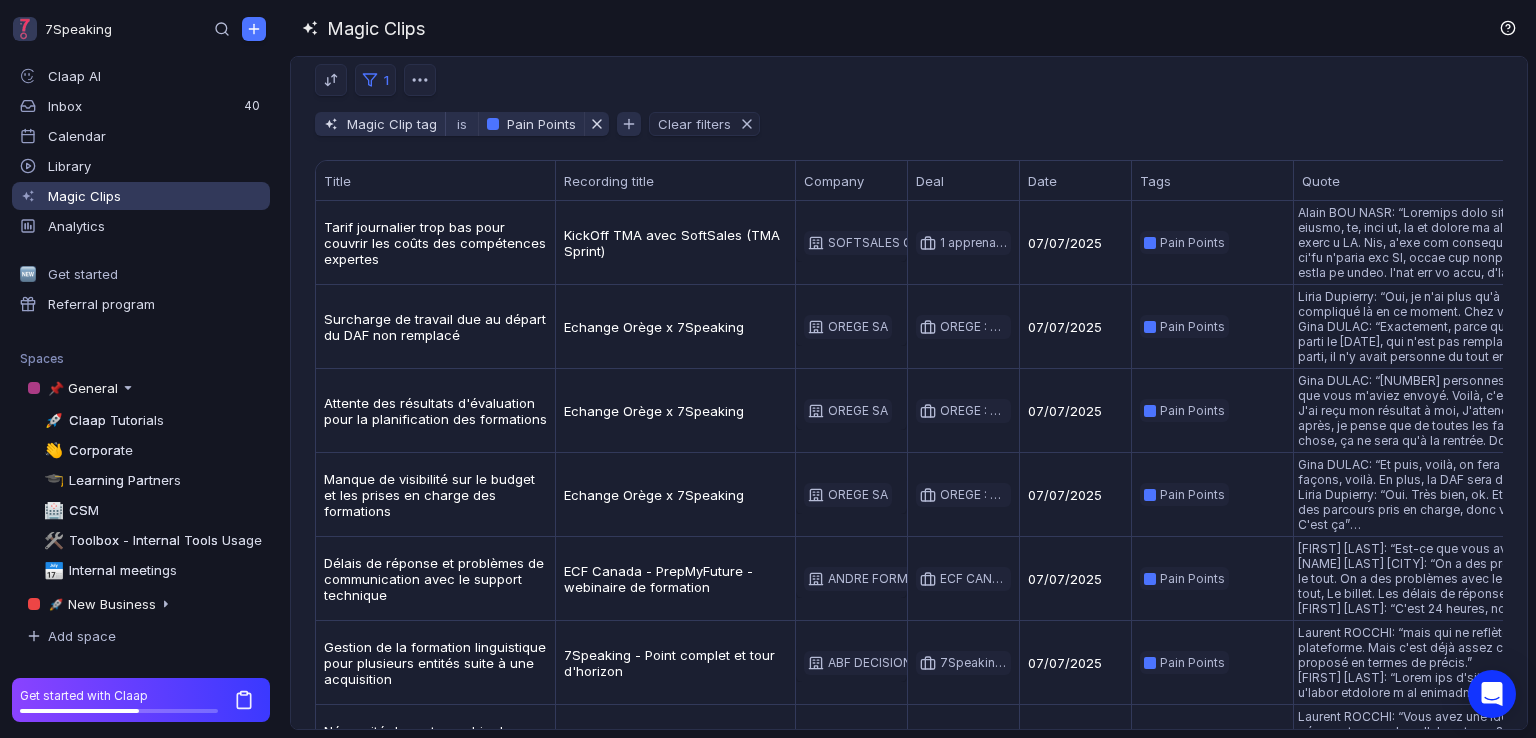 scroll, scrollTop: 0, scrollLeft: 0, axis: both 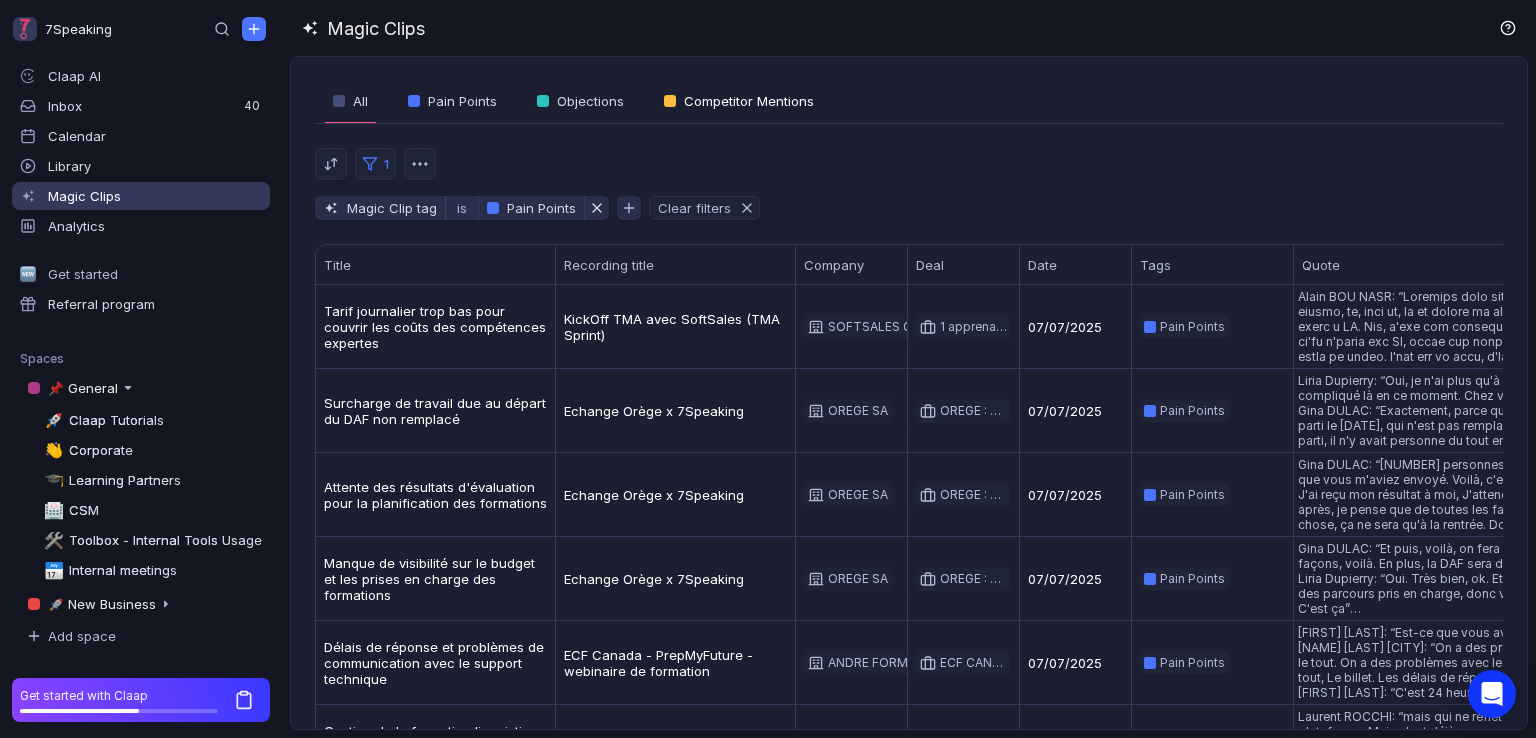 click on "Competitor Mentions" at bounding box center (749, 101) 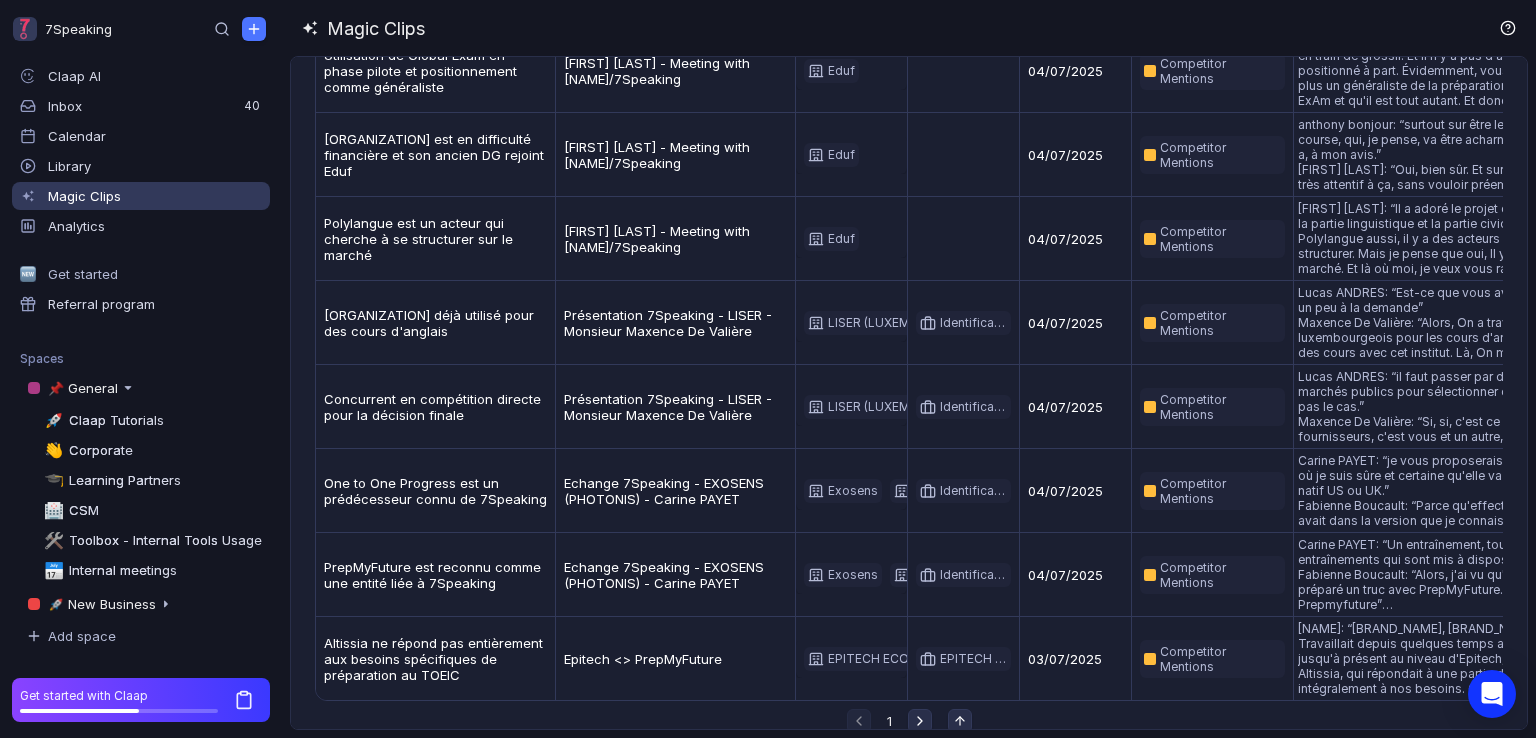 scroll, scrollTop: 450, scrollLeft: 0, axis: vertical 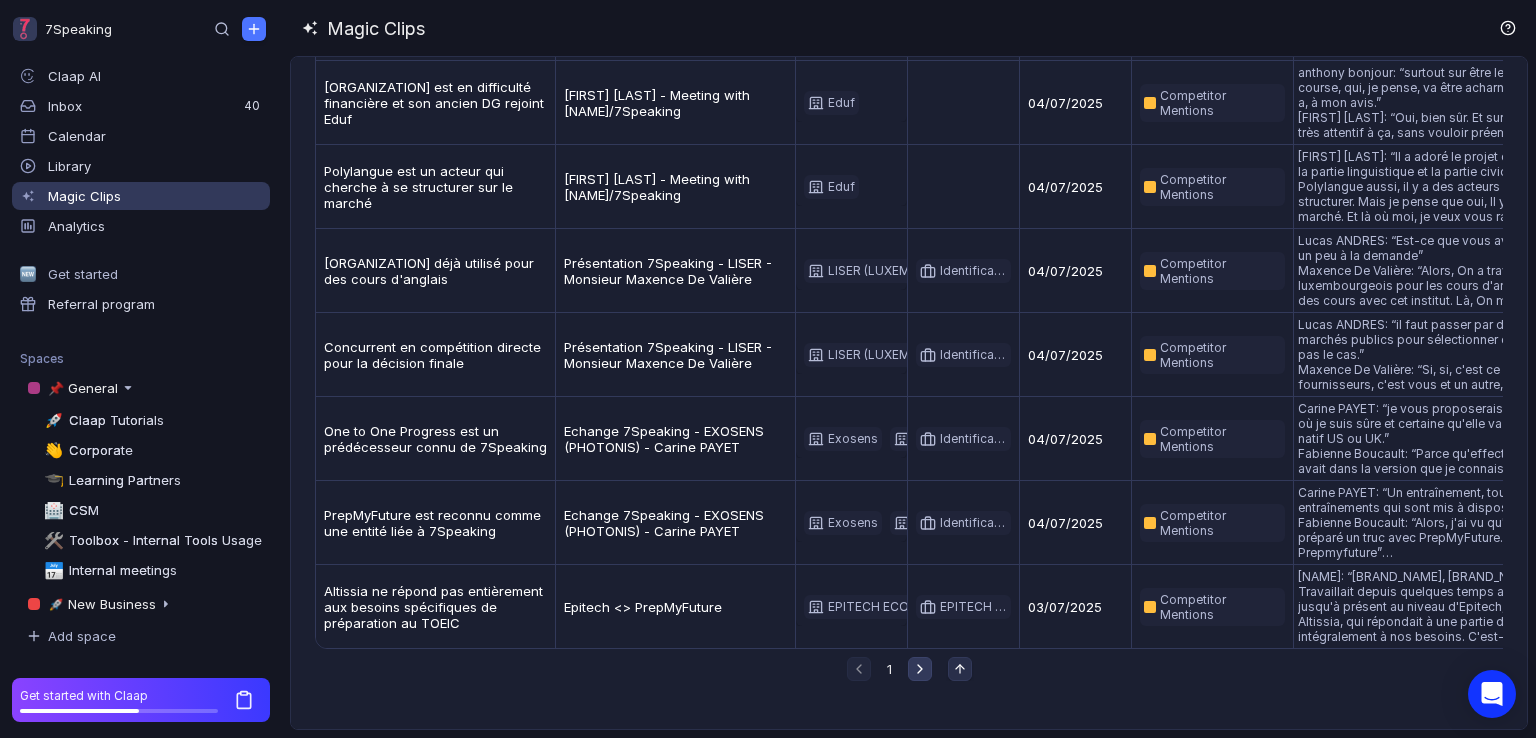 click at bounding box center [859, 669] 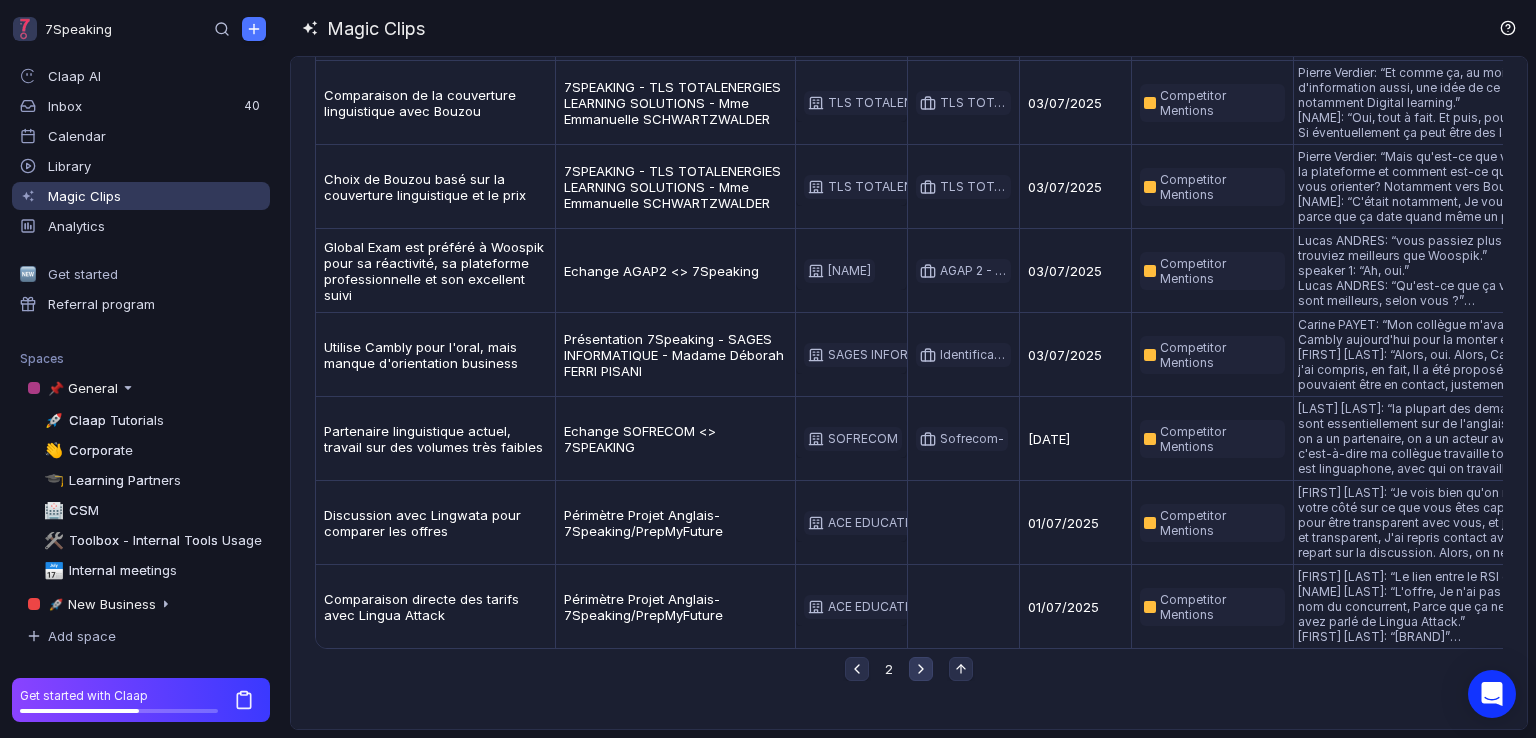 click at bounding box center (857, 669) 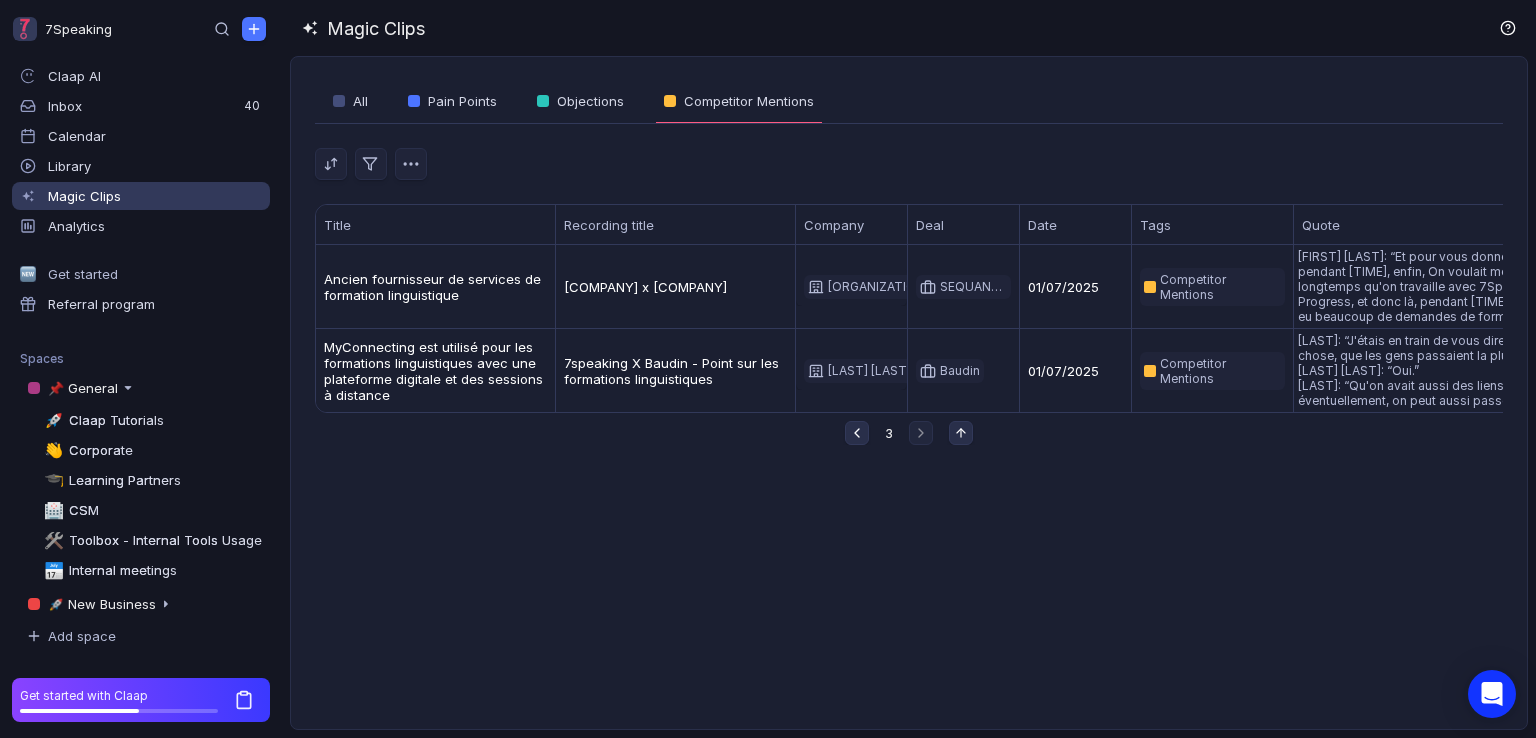 scroll, scrollTop: 0, scrollLeft: 0, axis: both 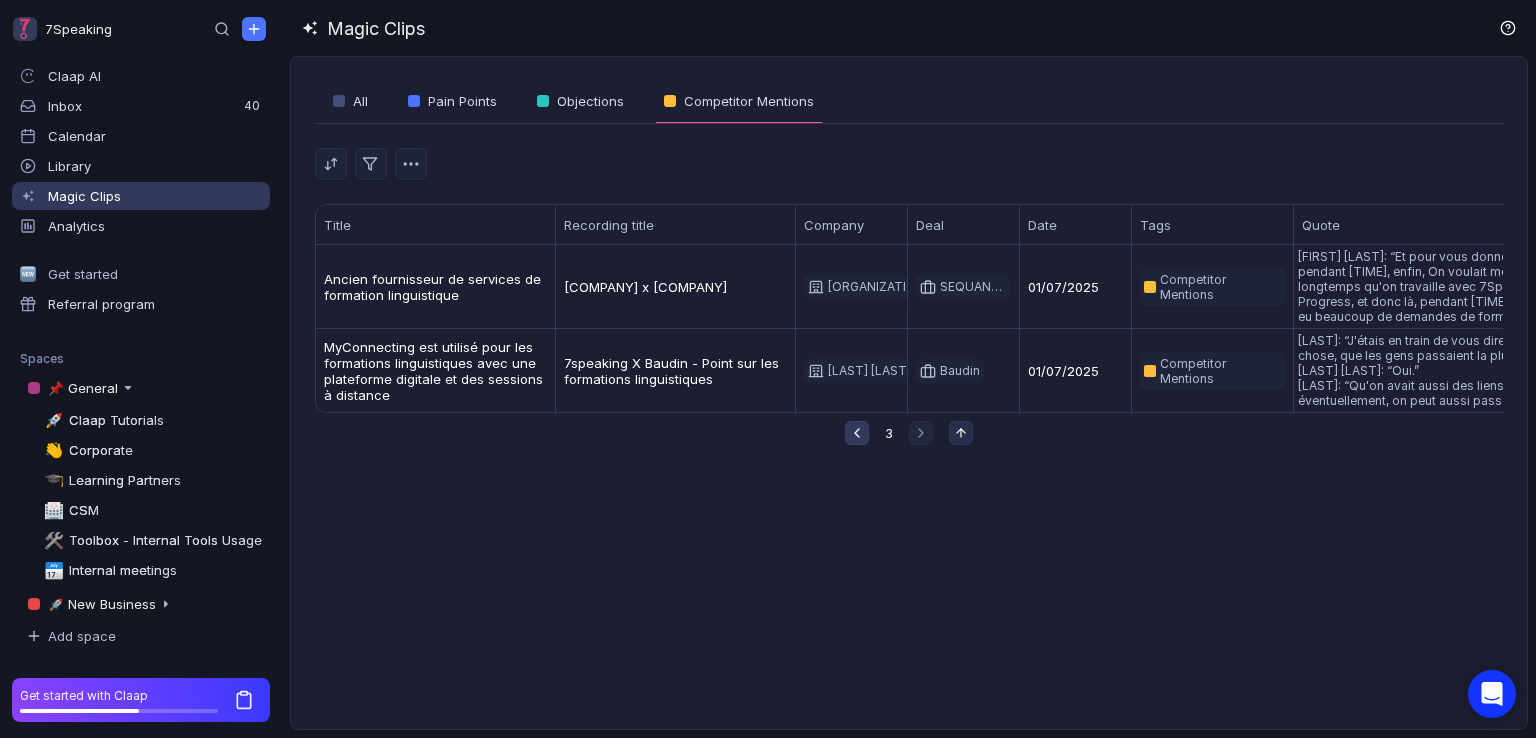 click at bounding box center [857, 433] 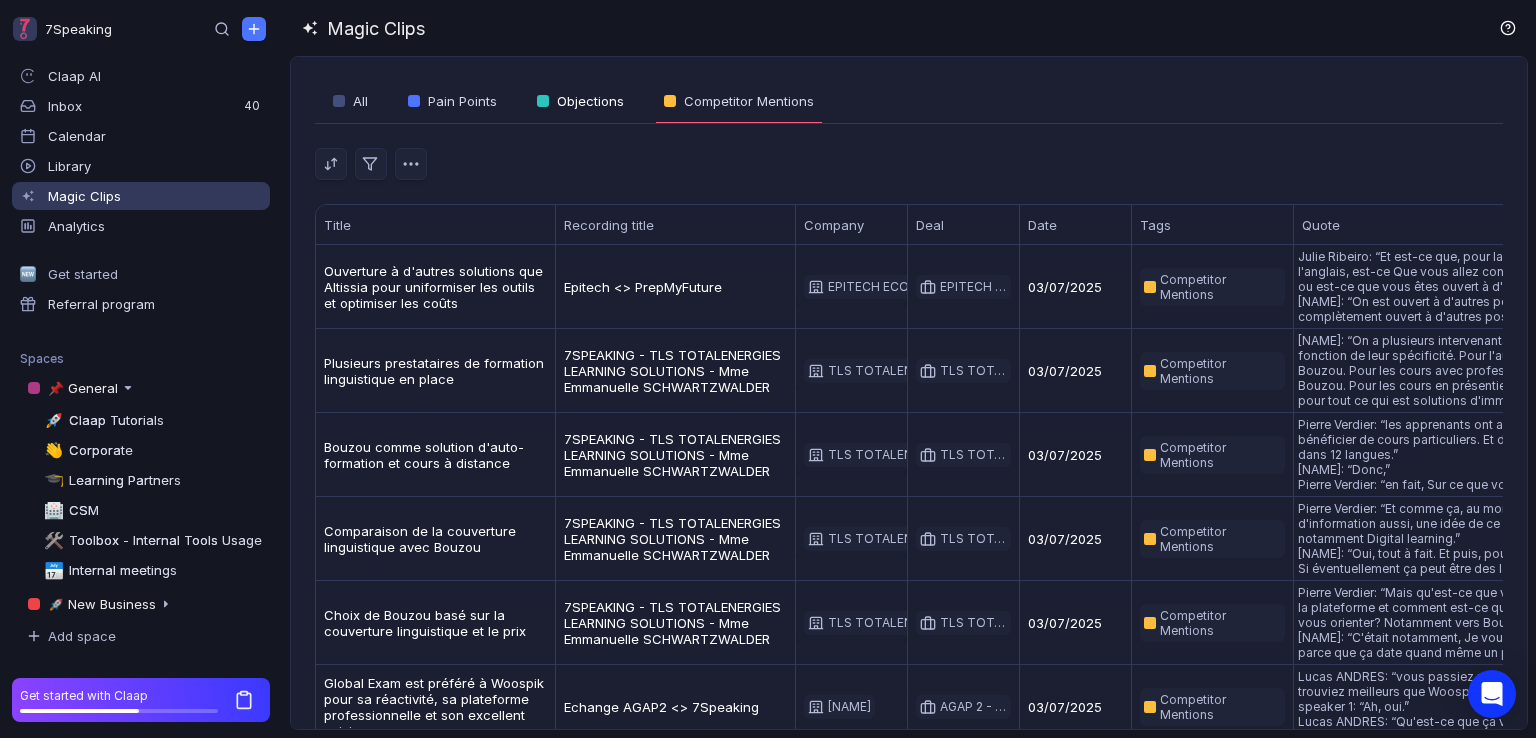click on "Objections" at bounding box center [580, 102] 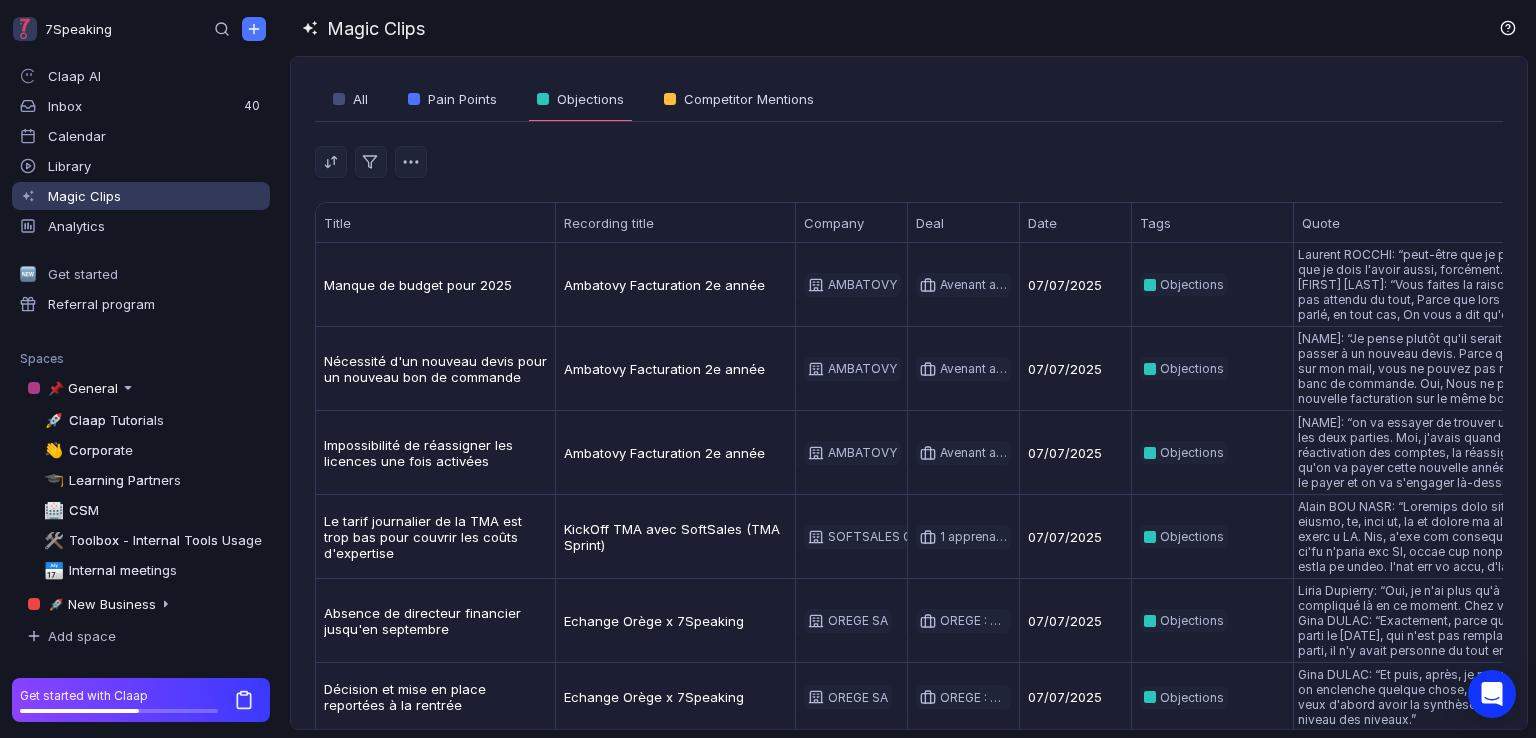 scroll, scrollTop: 0, scrollLeft: 0, axis: both 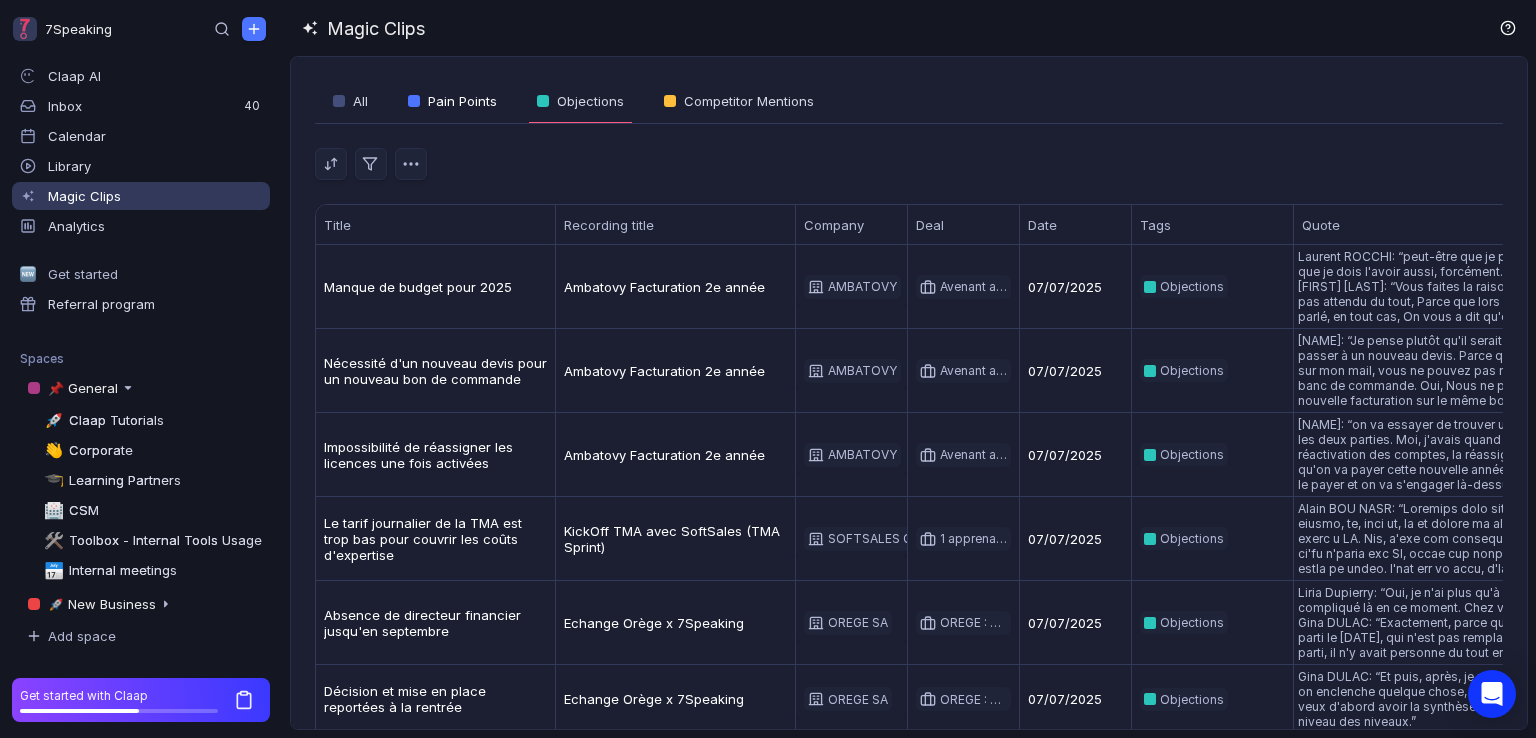 click on "Pain Points" at bounding box center (462, 101) 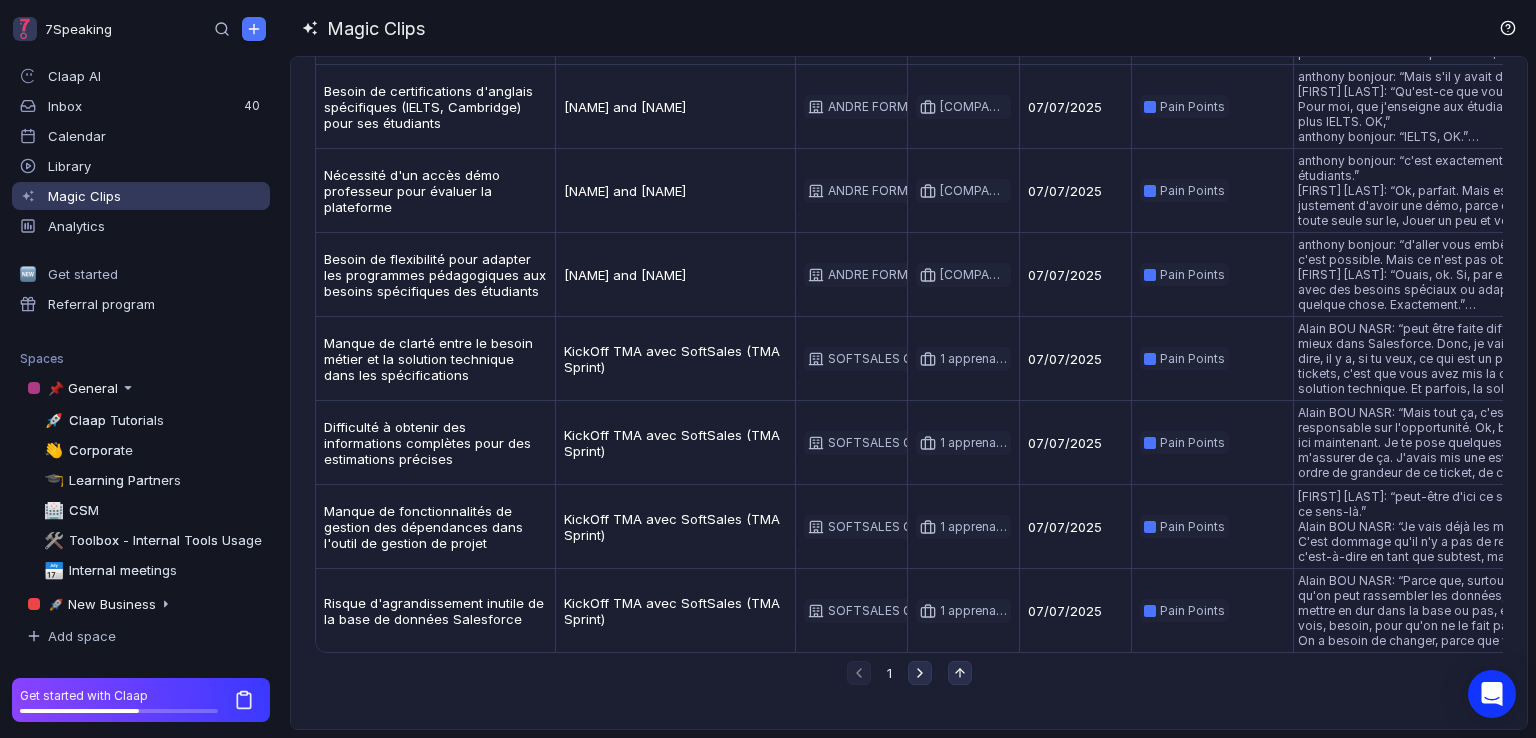 scroll, scrollTop: 450, scrollLeft: 0, axis: vertical 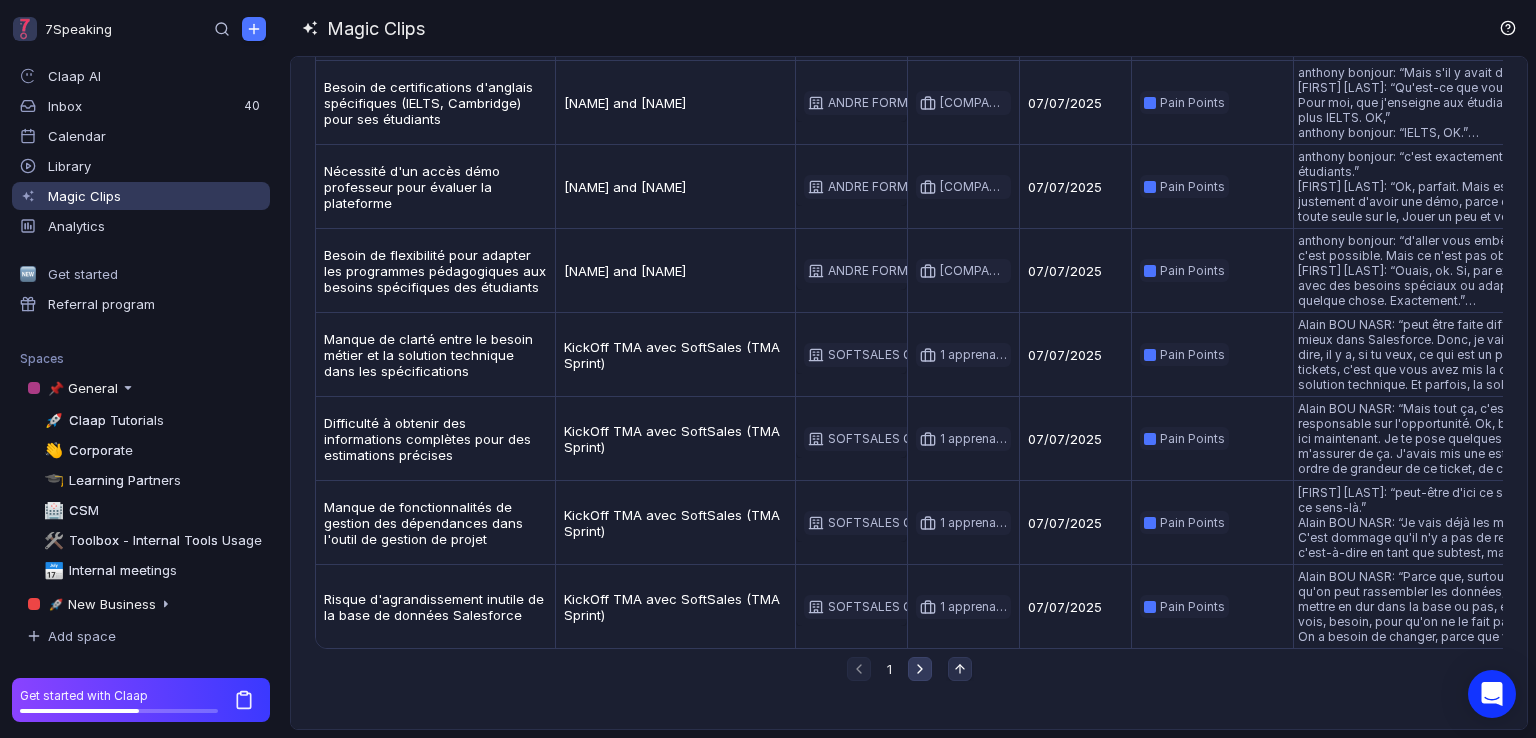 click at bounding box center (859, 669) 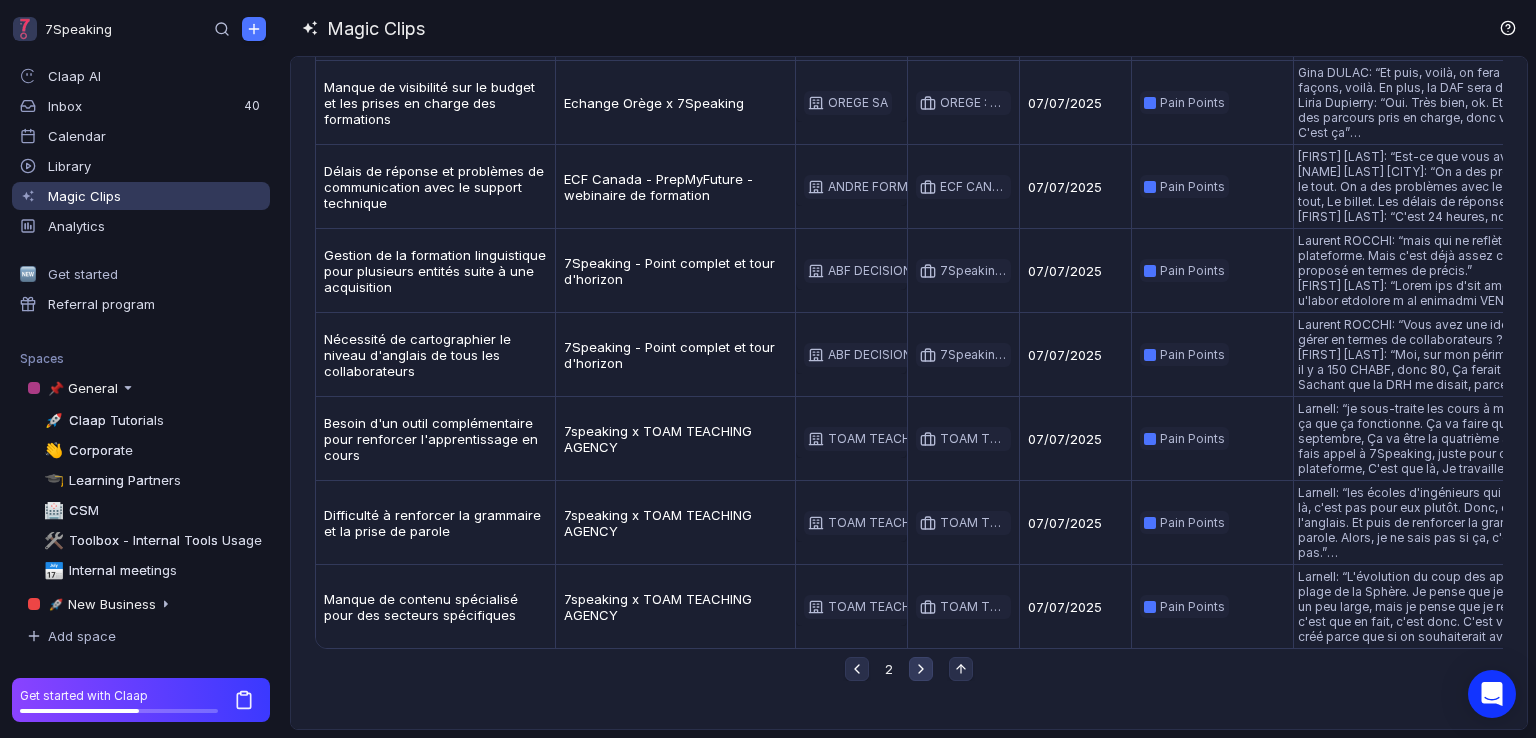 click at bounding box center [857, 669] 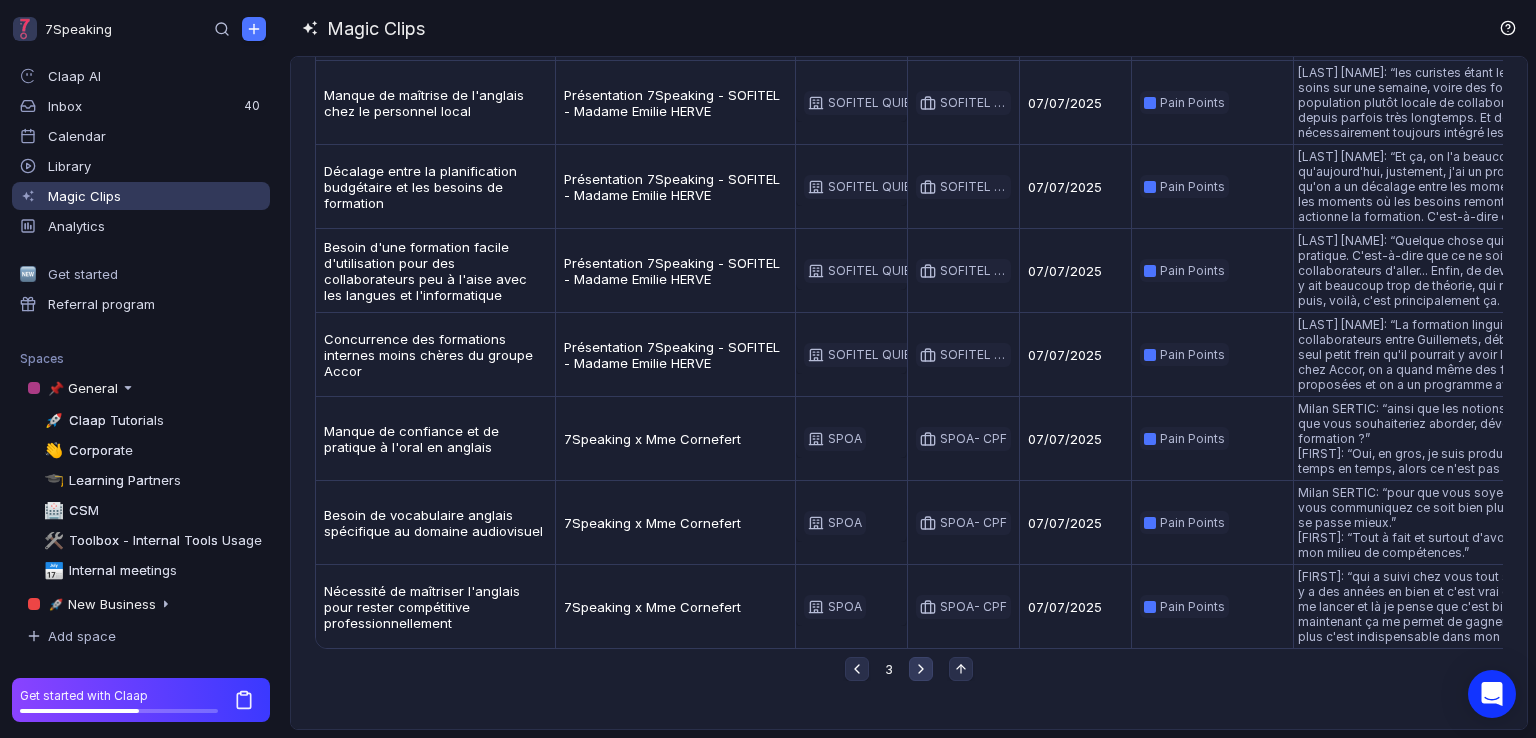 click at bounding box center [857, 669] 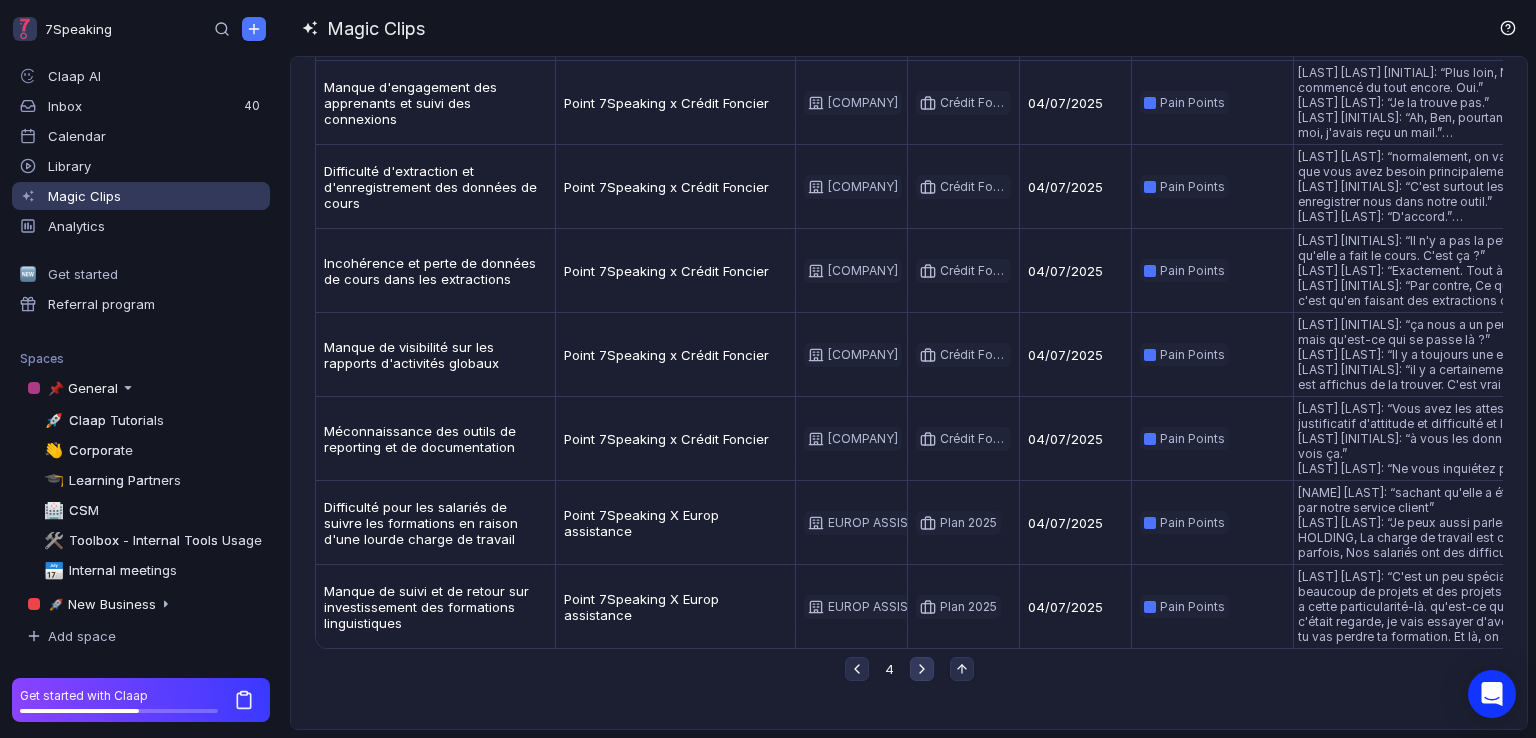click at bounding box center (857, 669) 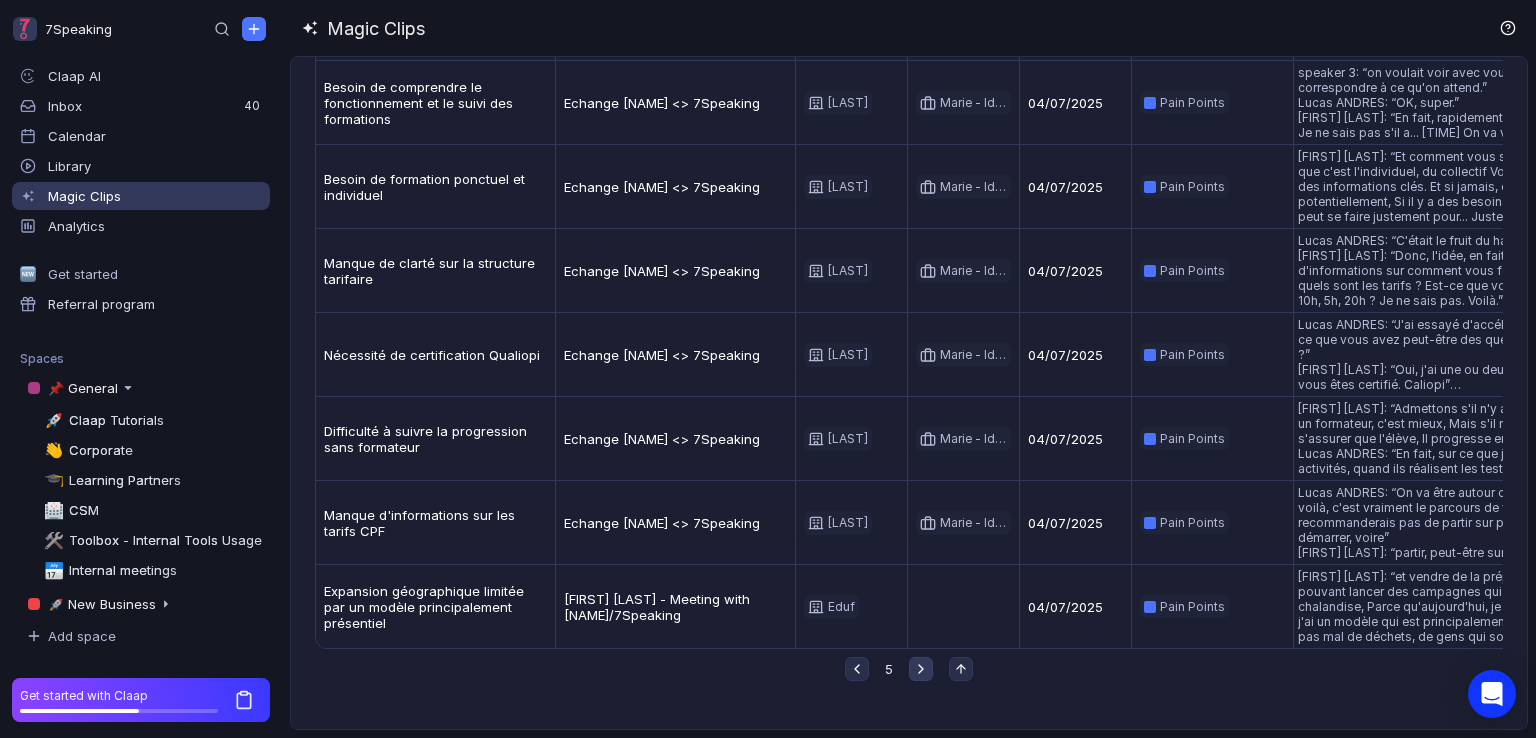 click at bounding box center [857, 669] 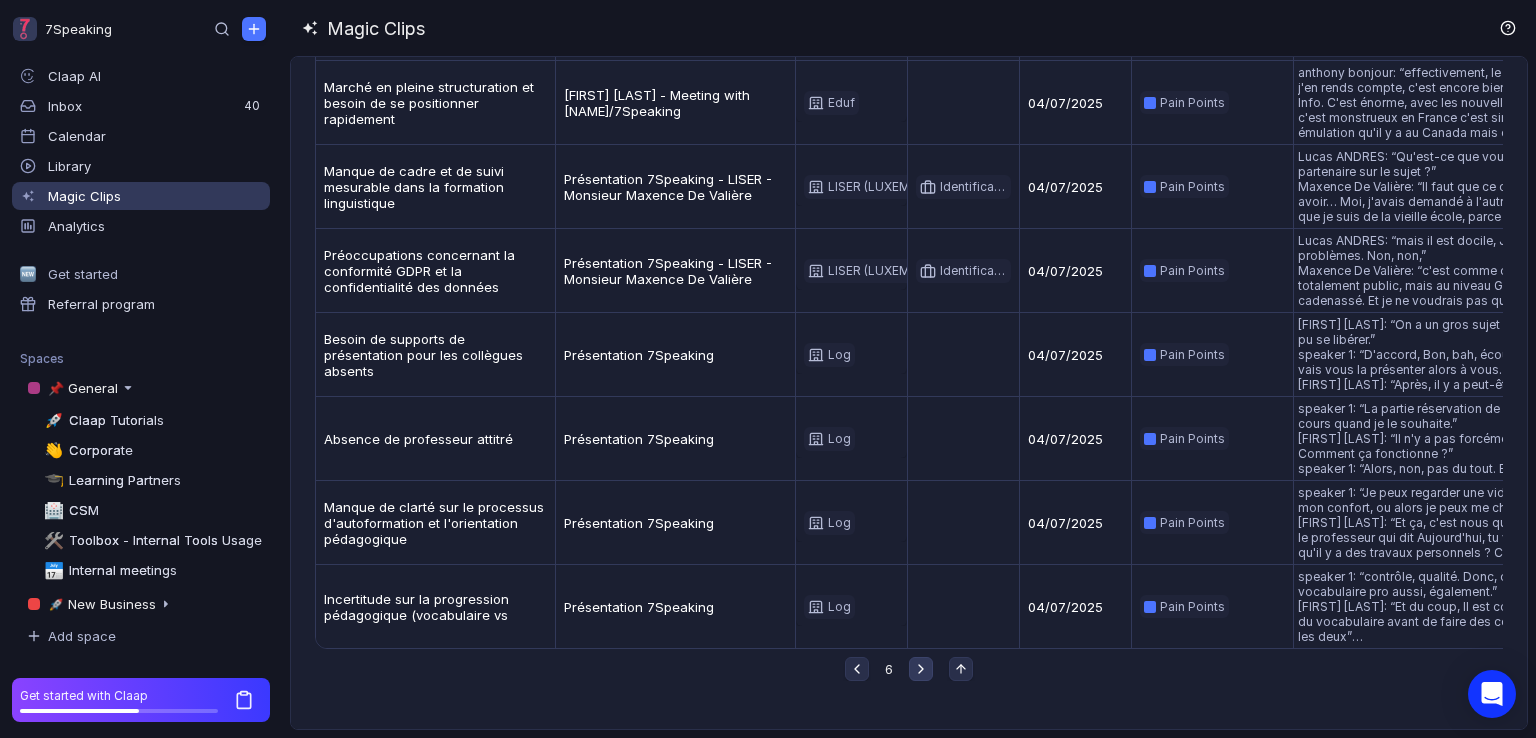 click at bounding box center (857, 669) 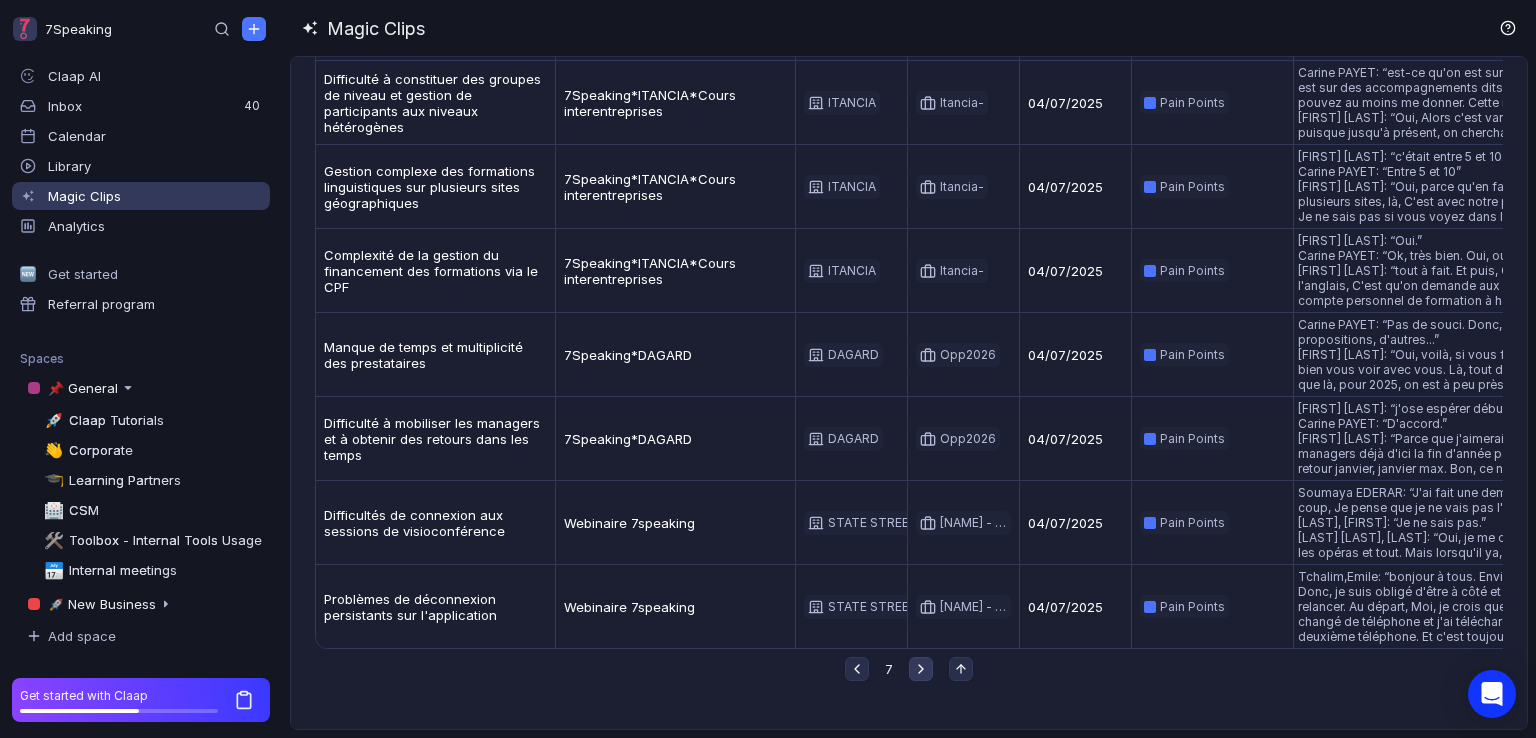 click at bounding box center (857, 669) 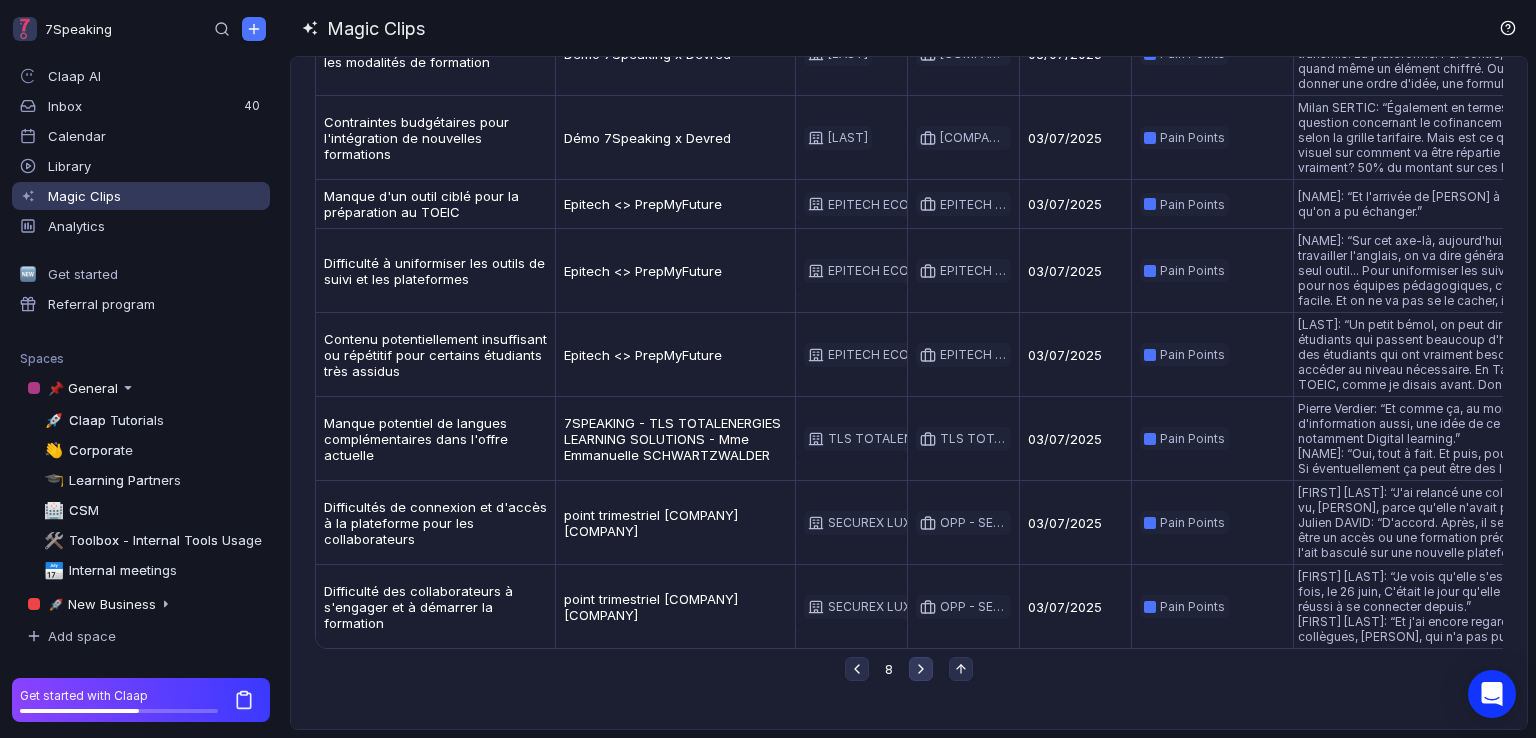 click at bounding box center [857, 669] 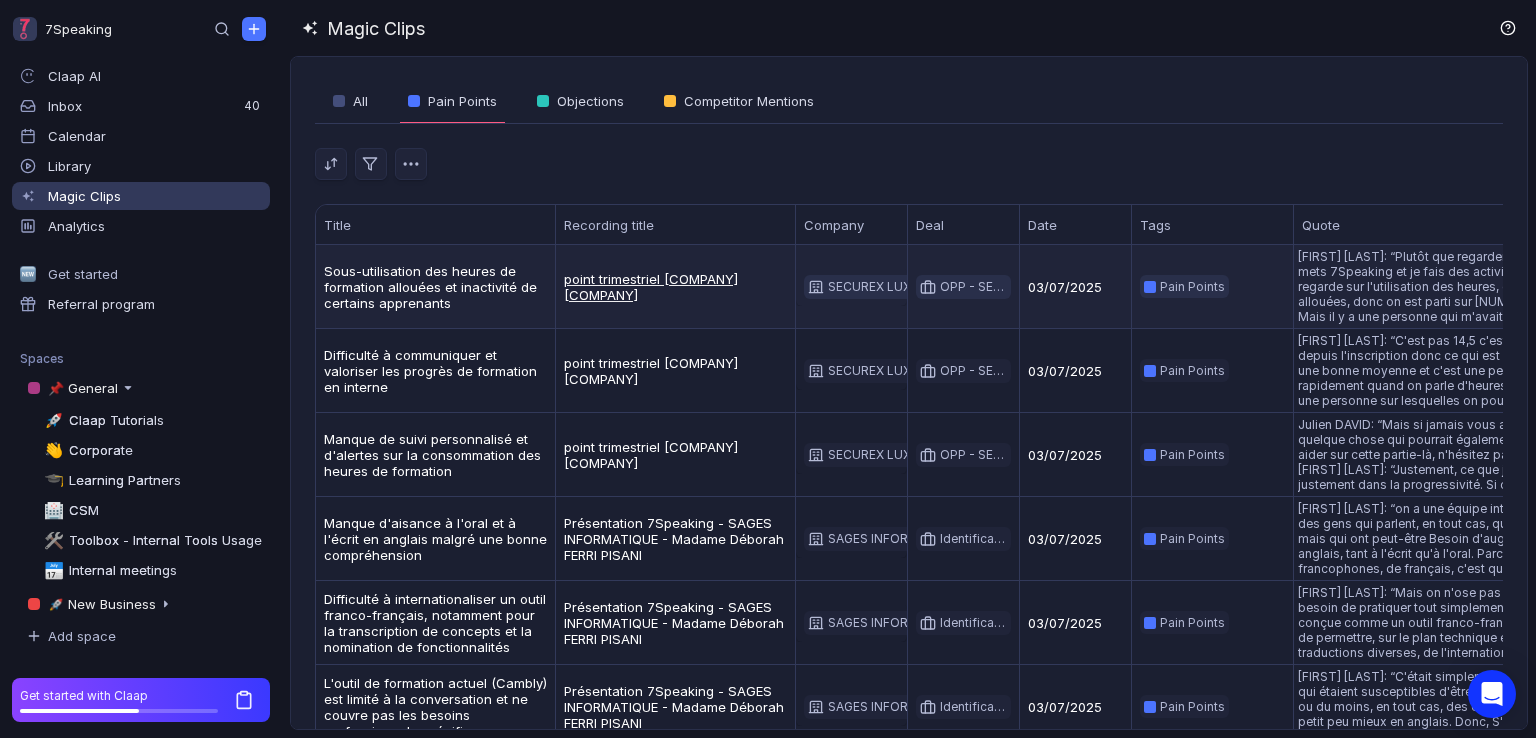 scroll, scrollTop: 0, scrollLeft: 0, axis: both 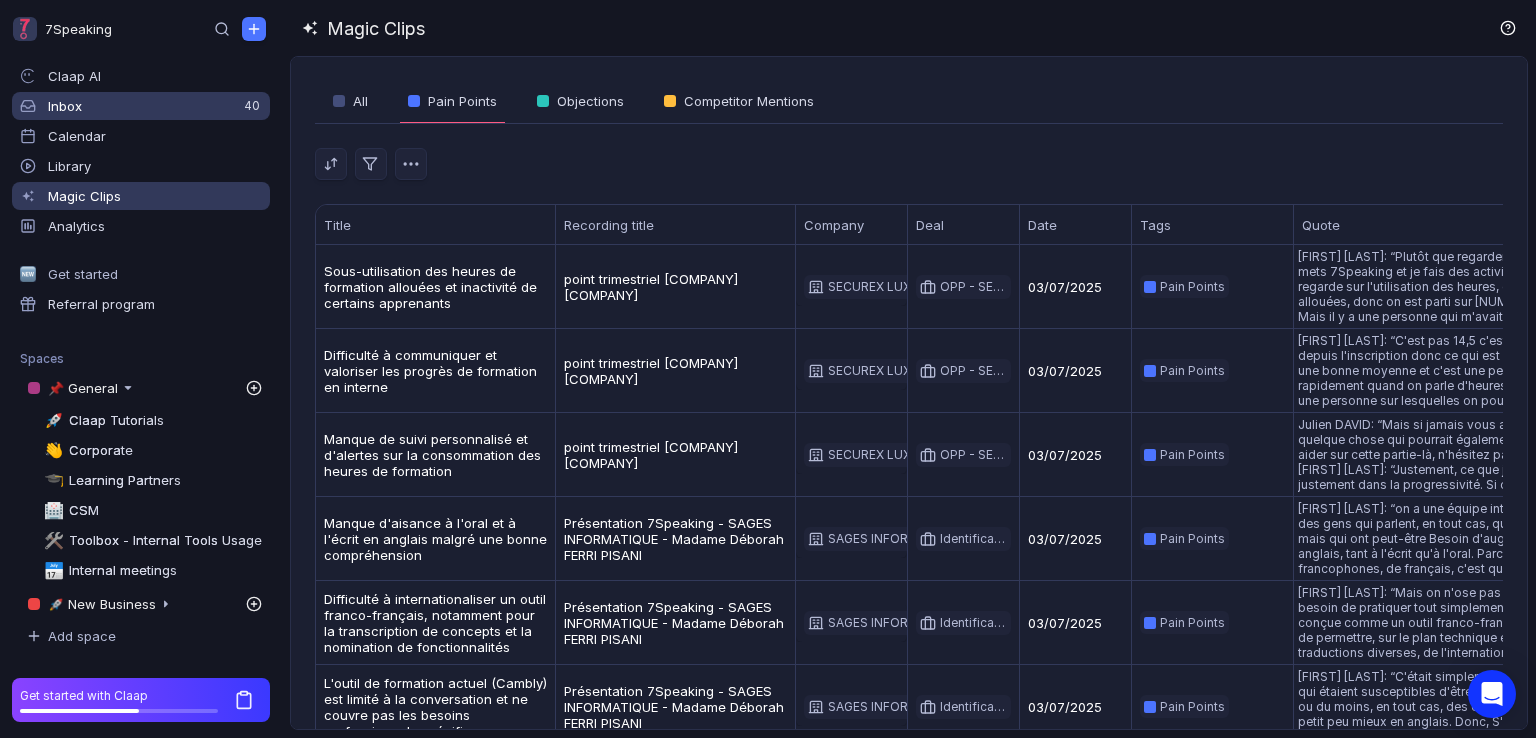 click on "Inbox" at bounding box center (155, 76) 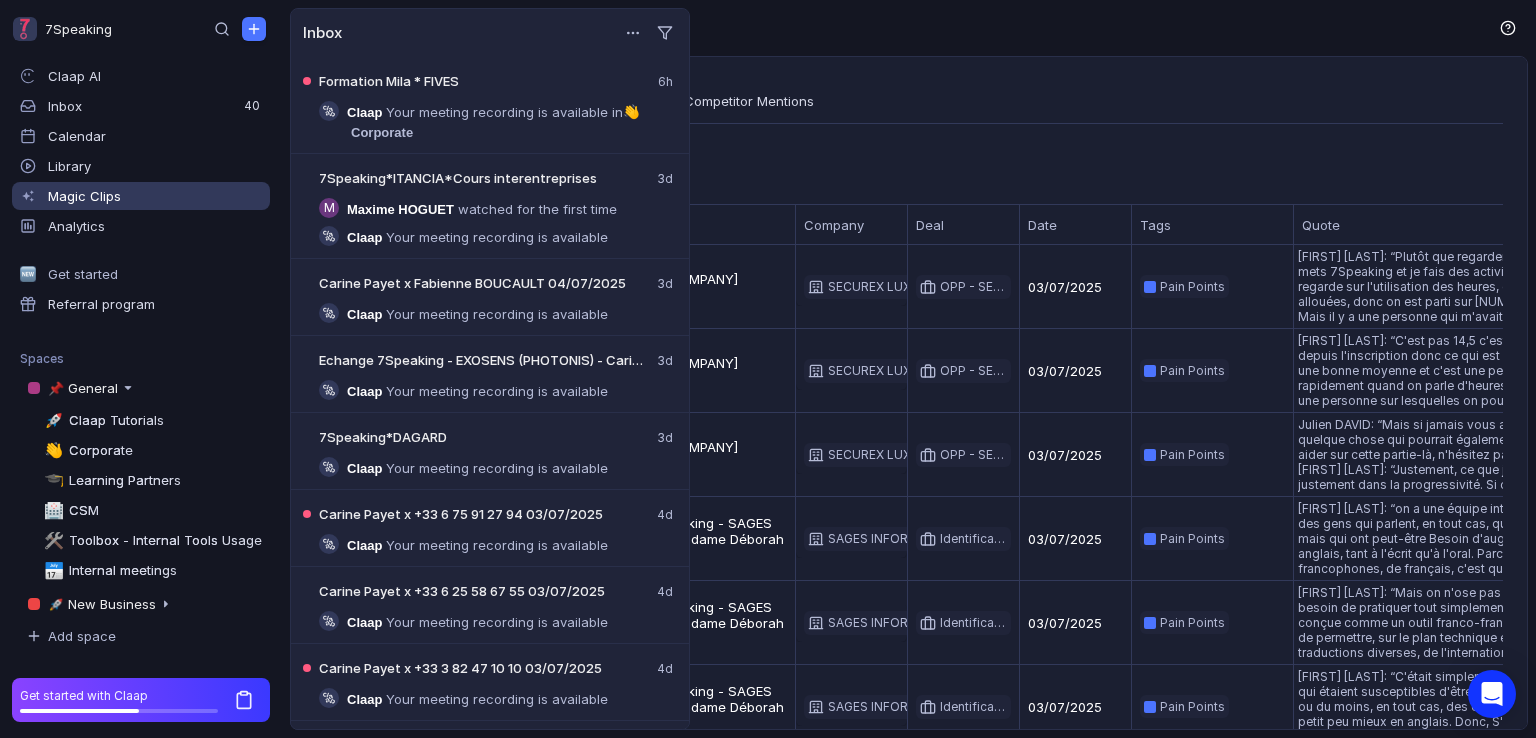 click on "Magic Clips" at bounding box center (913, 28) 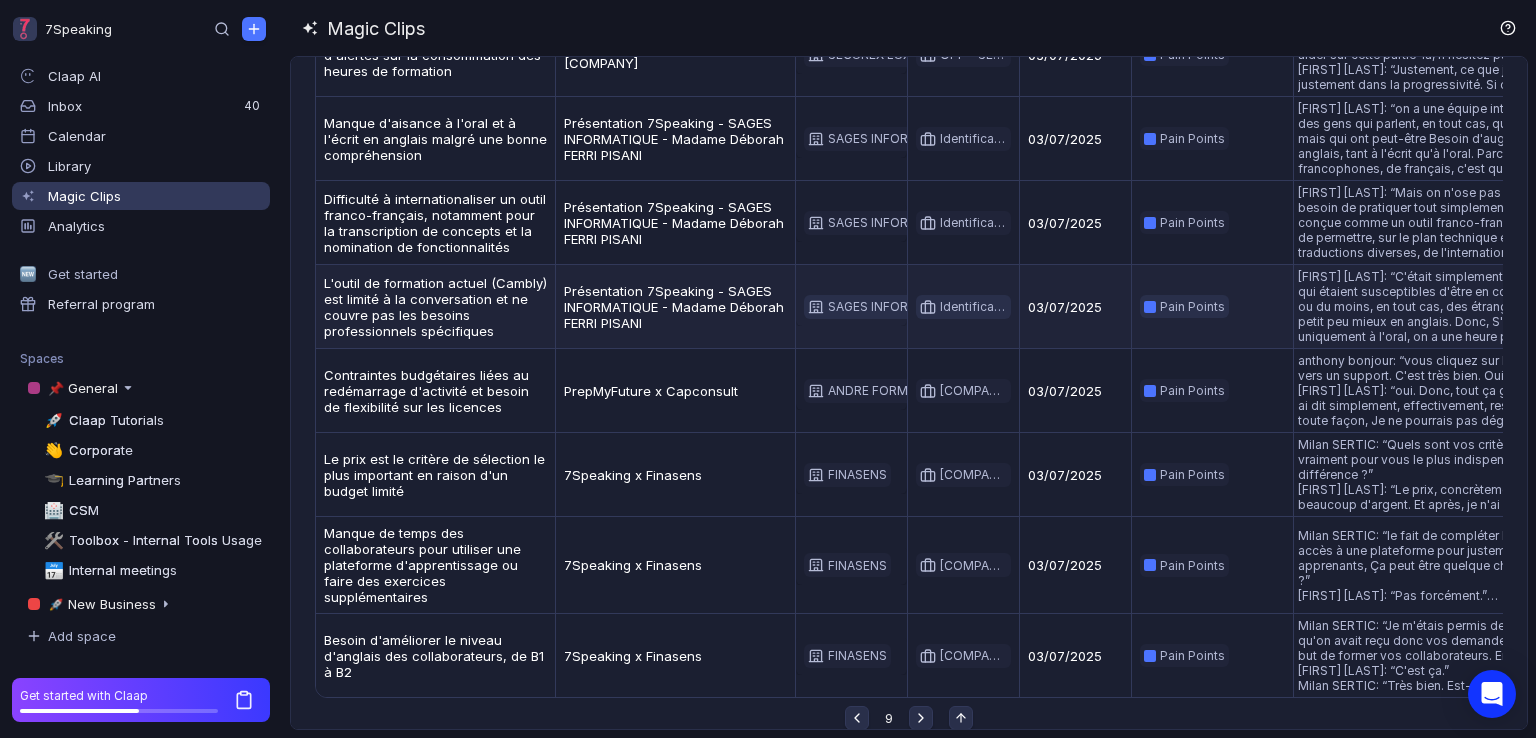 scroll, scrollTop: 450, scrollLeft: 0, axis: vertical 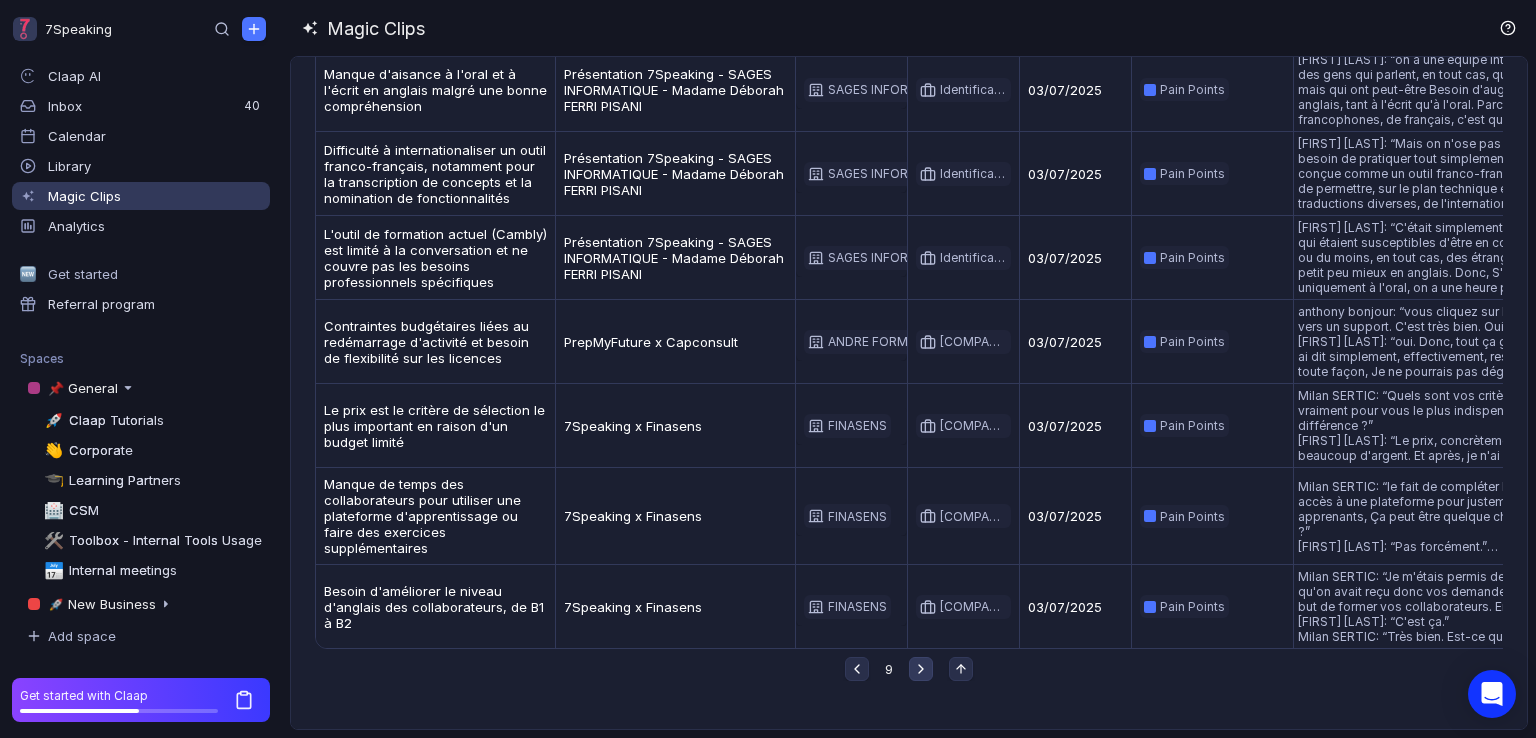 click at bounding box center (857, 669) 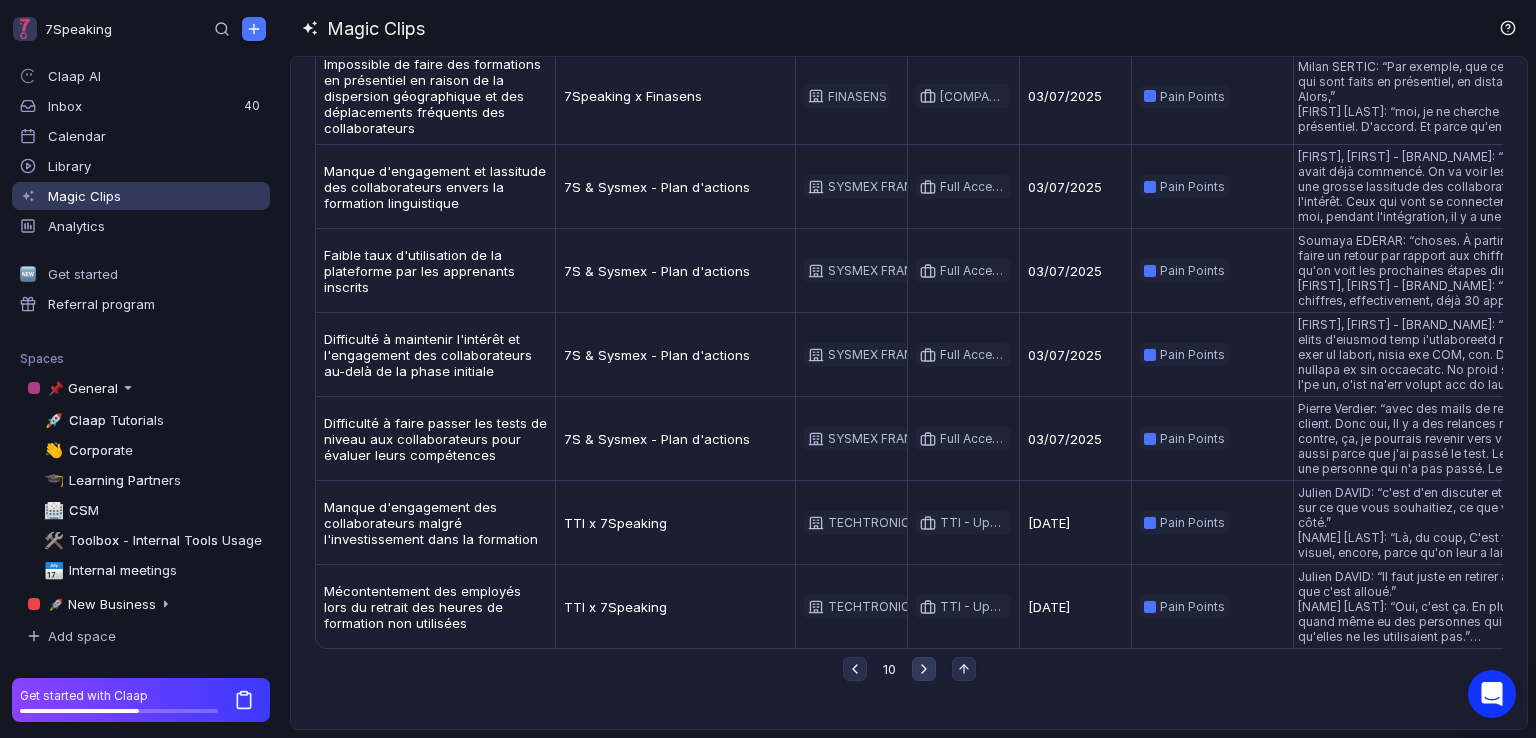 click at bounding box center [855, 669] 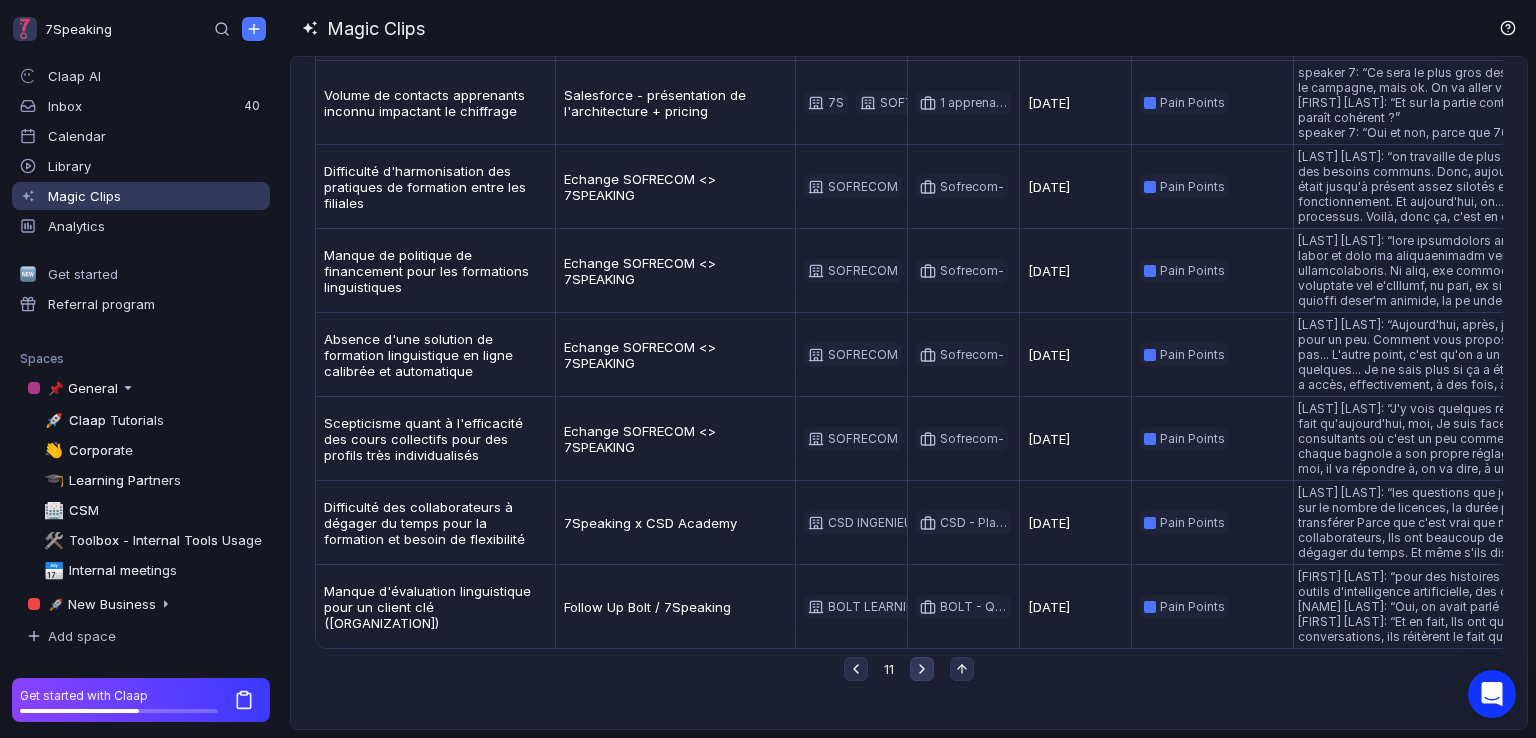 click at bounding box center [922, 669] 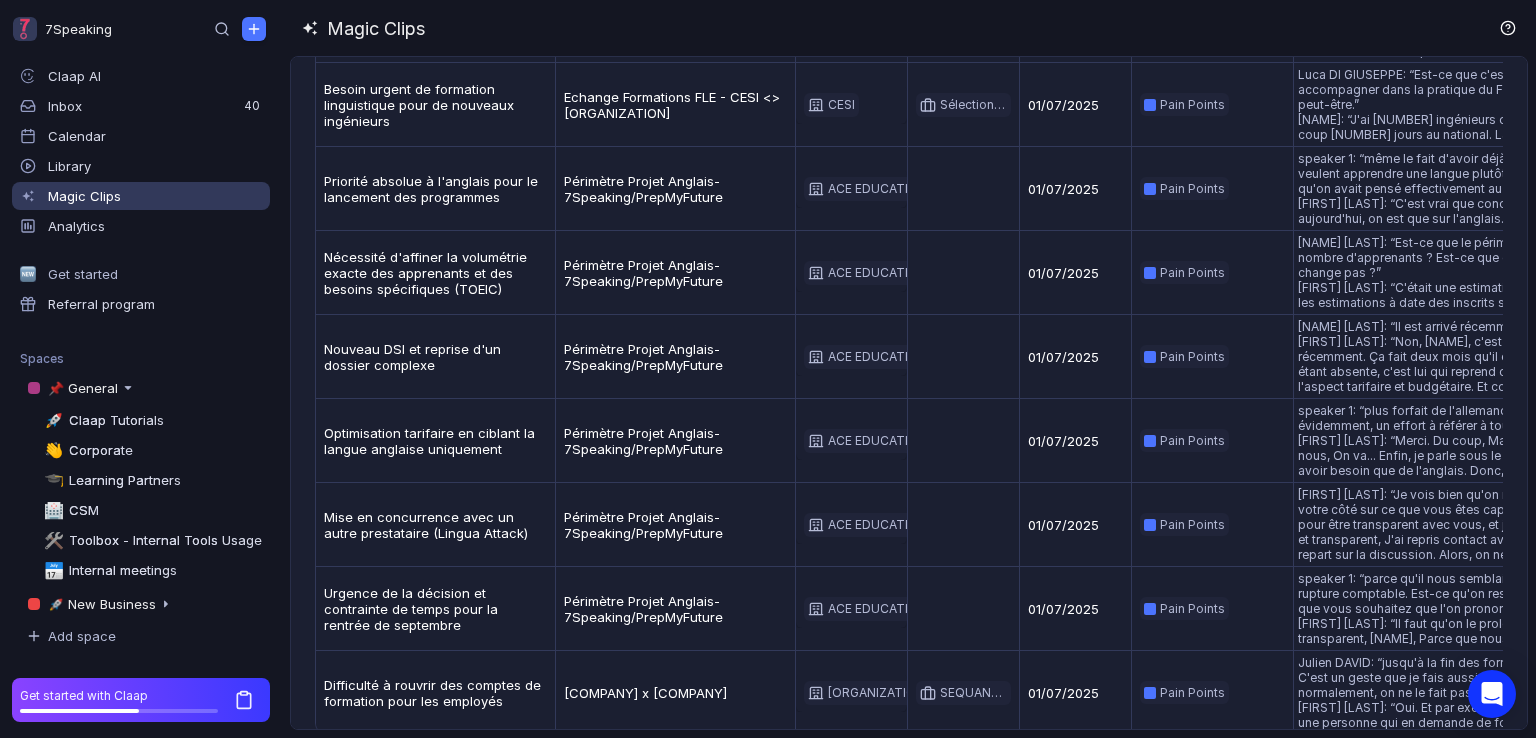 scroll, scrollTop: 450, scrollLeft: 0, axis: vertical 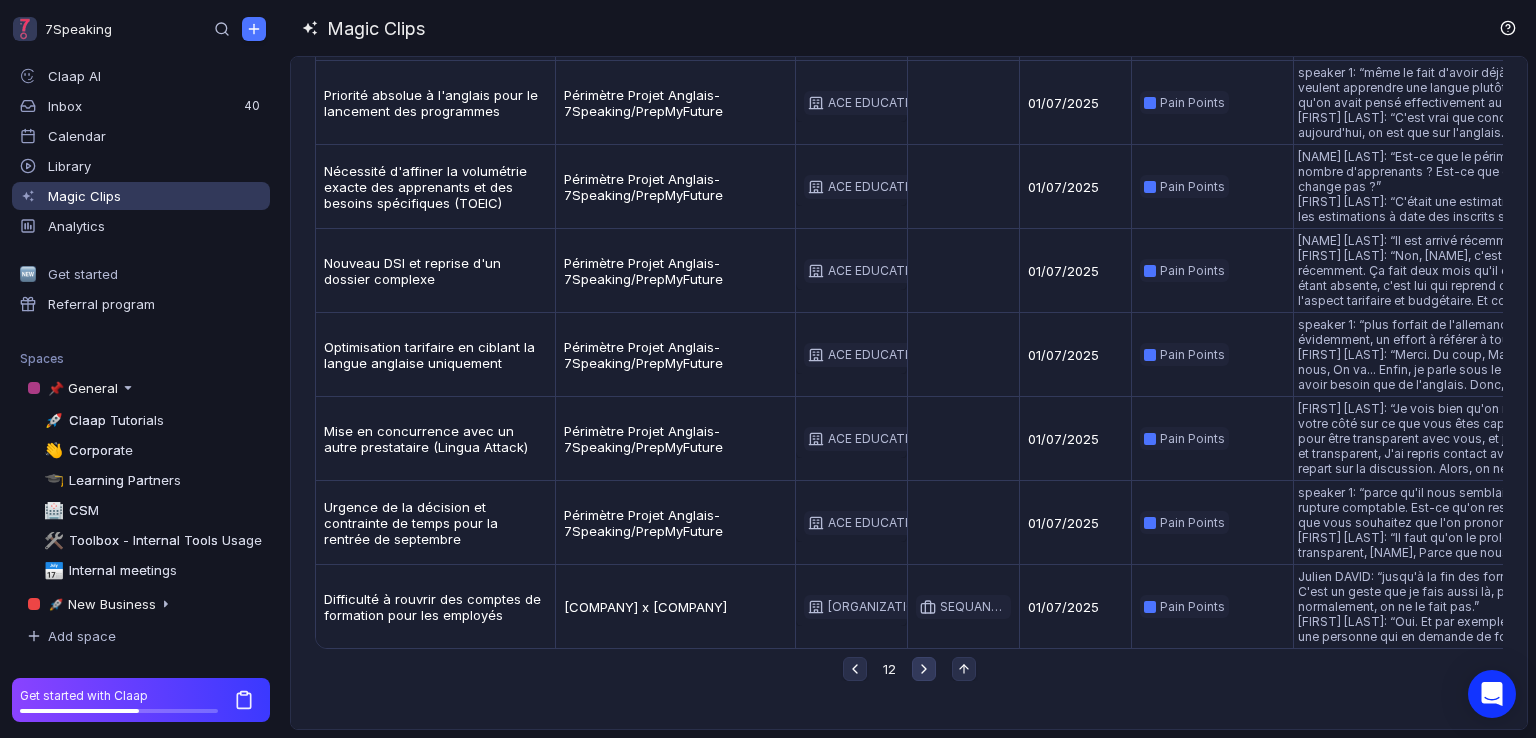 click at bounding box center (924, 669) 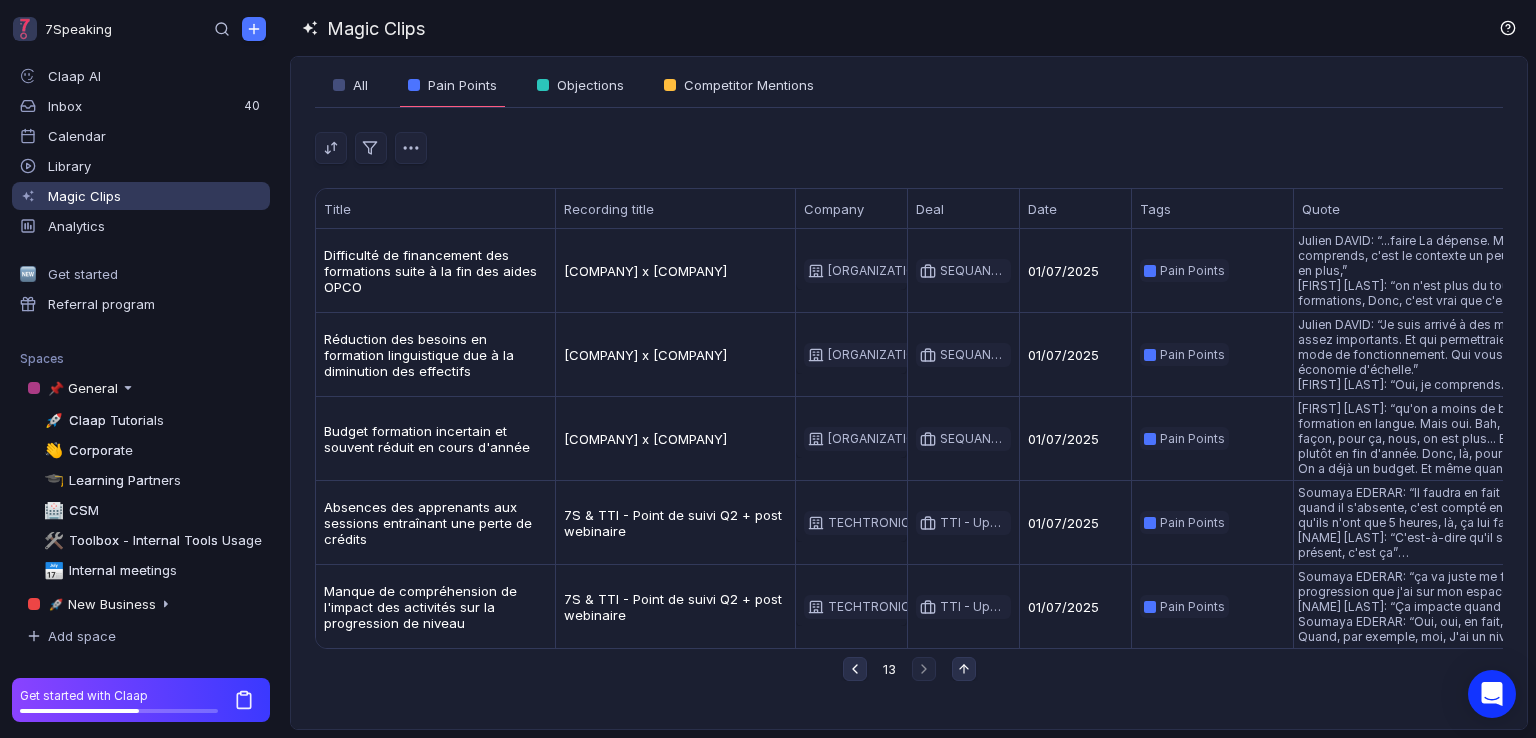 scroll, scrollTop: 26, scrollLeft: 0, axis: vertical 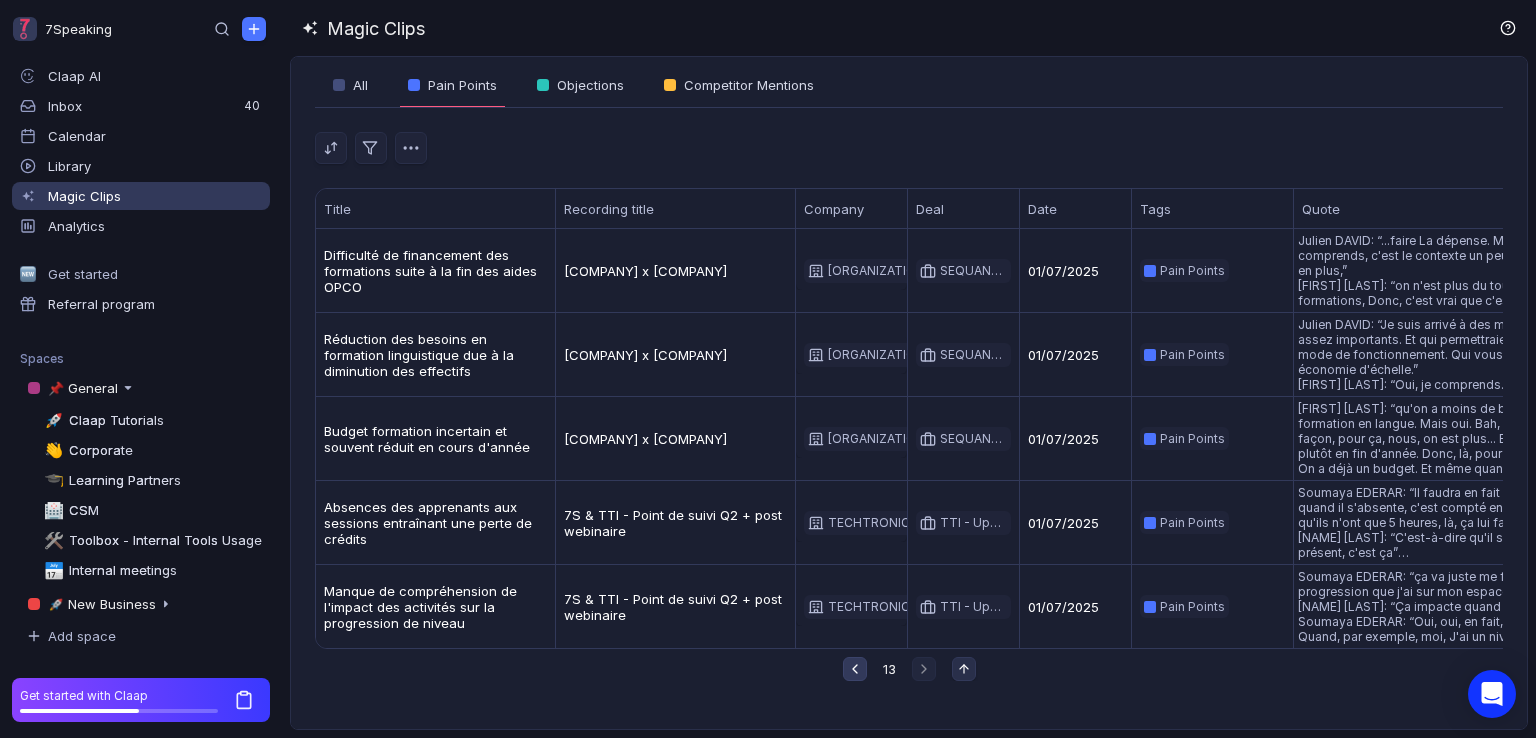 click at bounding box center (855, 669) 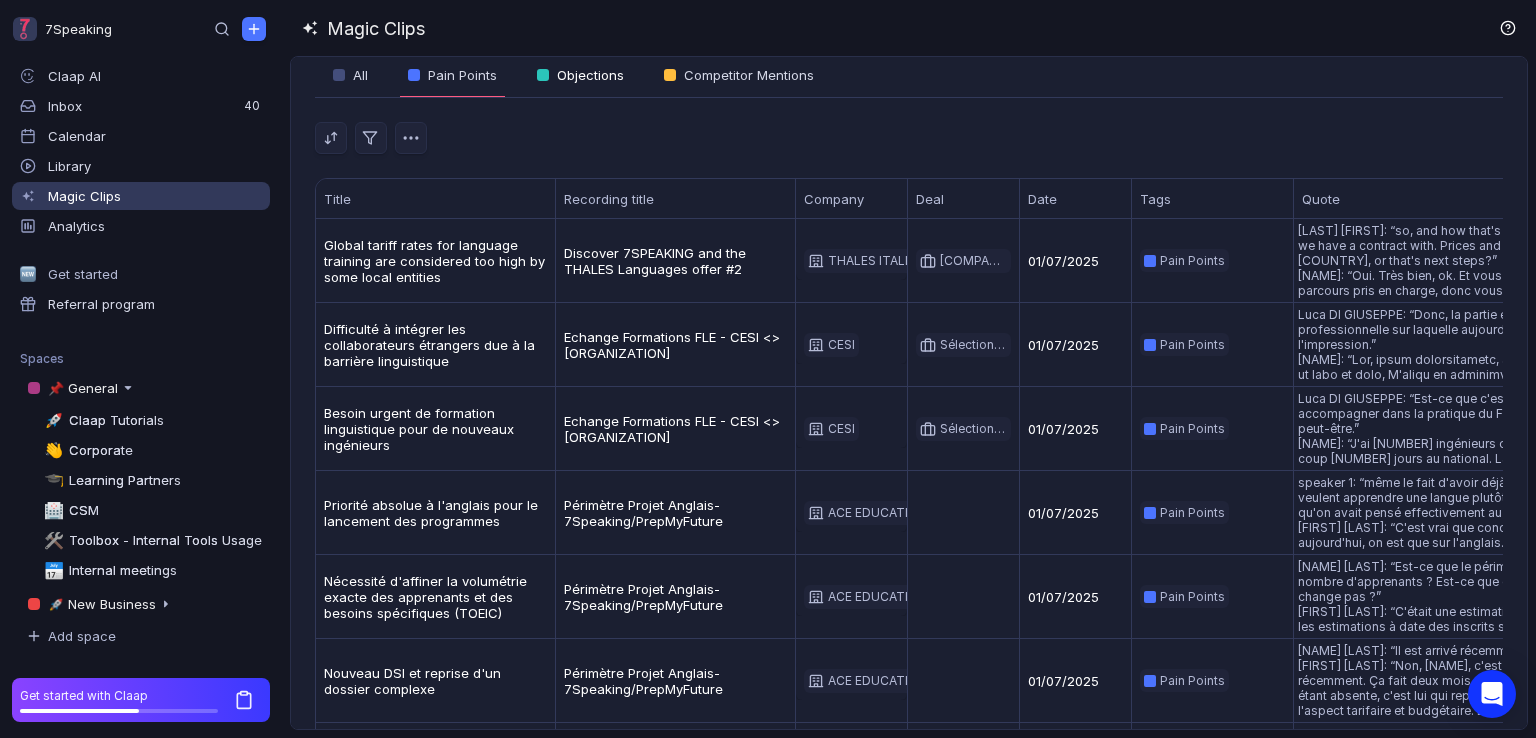 click on "Objections" at bounding box center [590, 75] 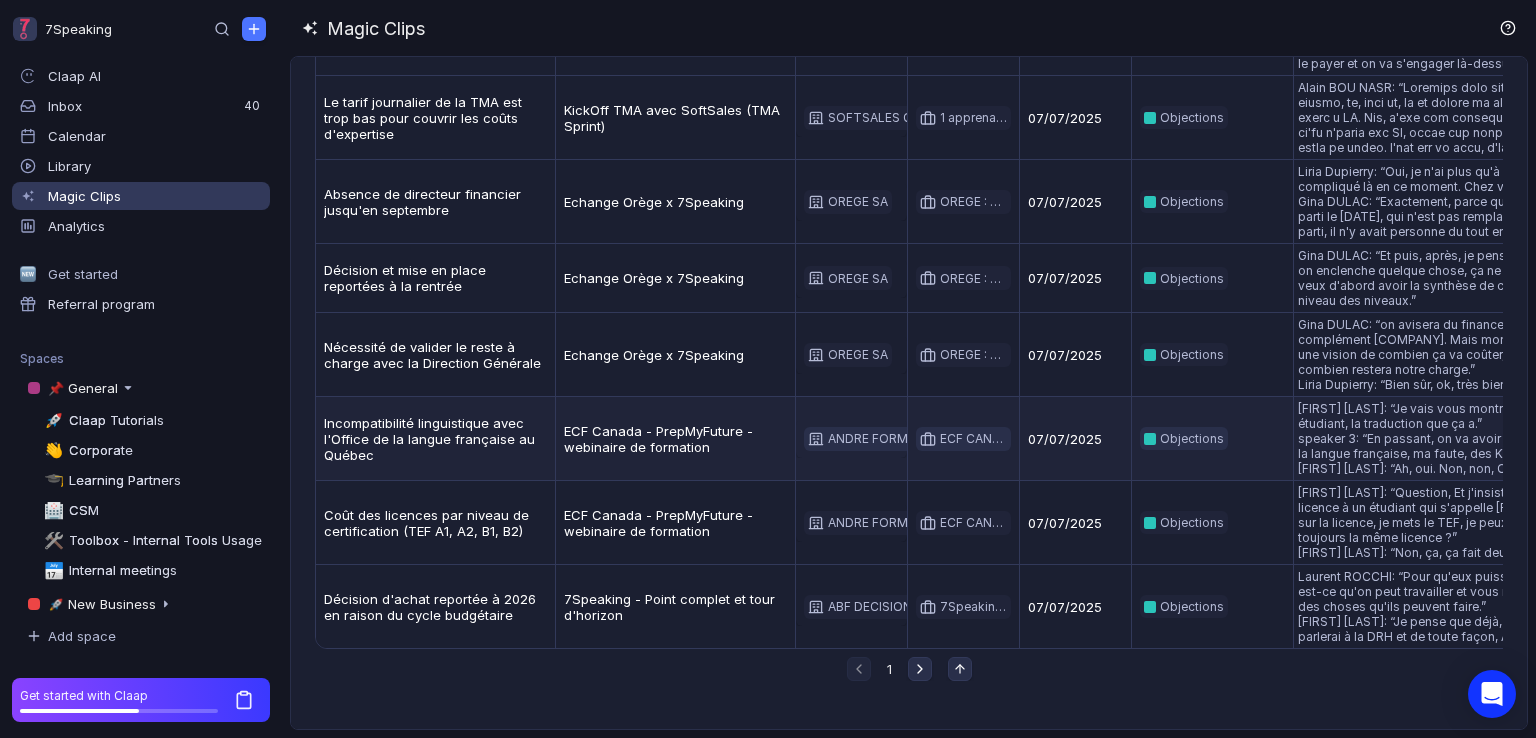 scroll, scrollTop: 435, scrollLeft: 0, axis: vertical 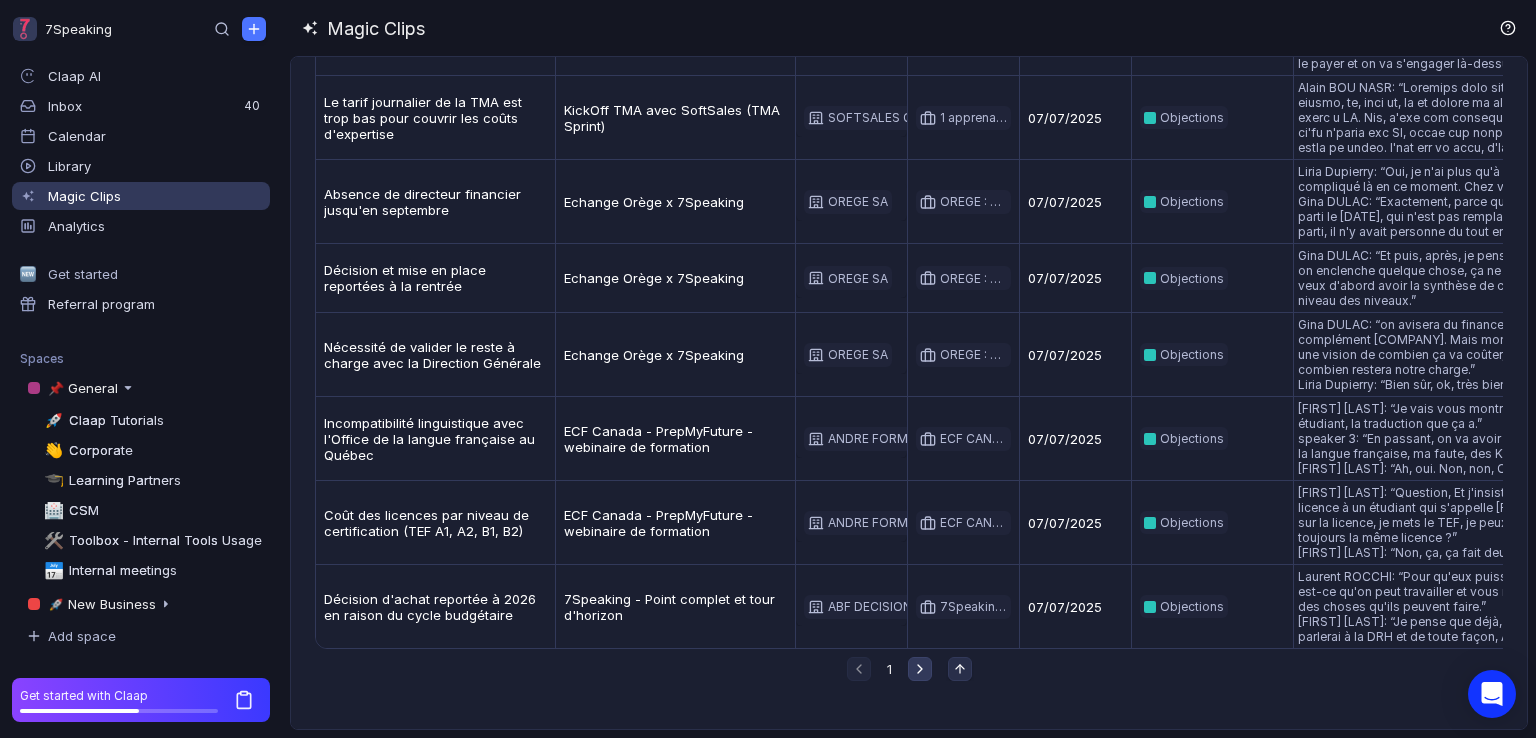 click at bounding box center (859, 669) 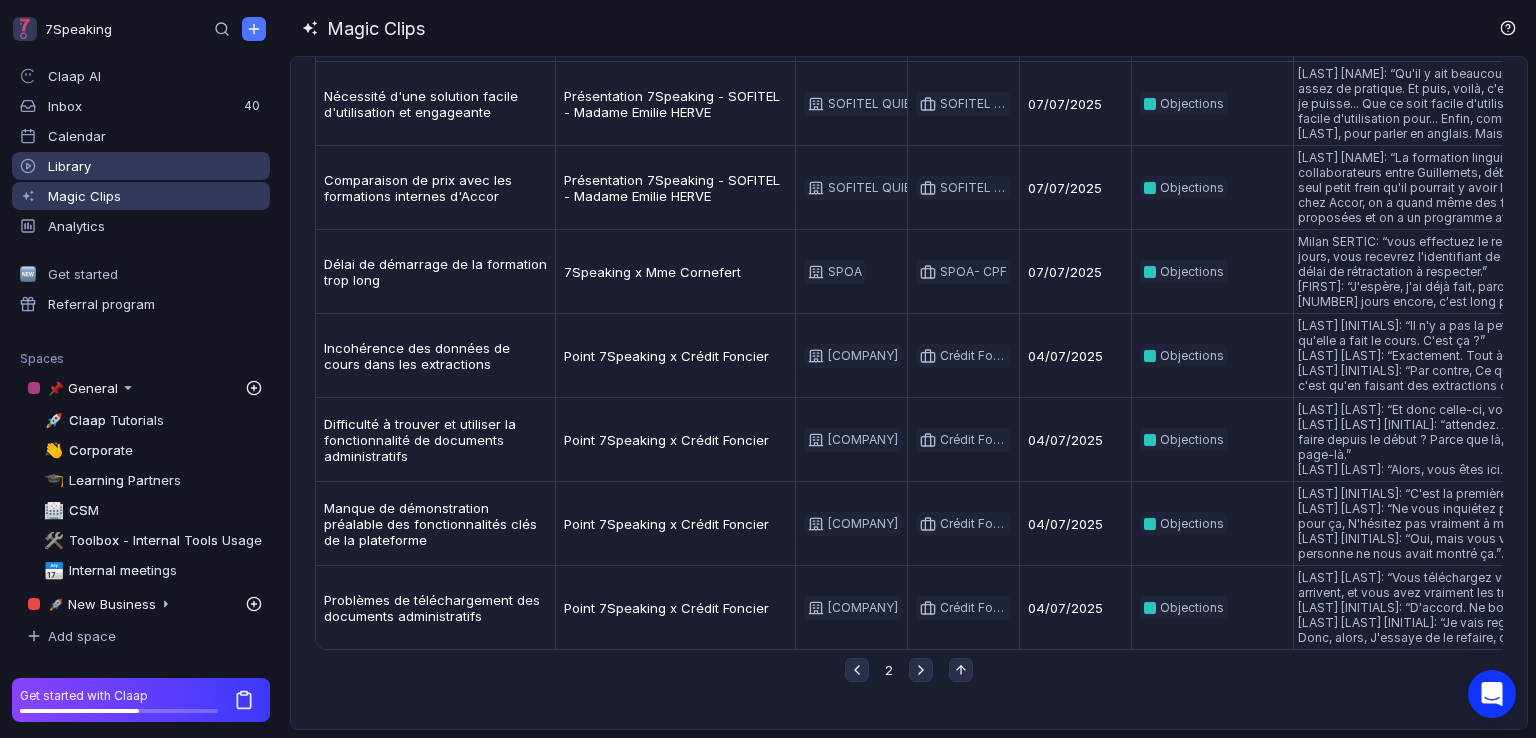 click on "Library" at bounding box center (69, 166) 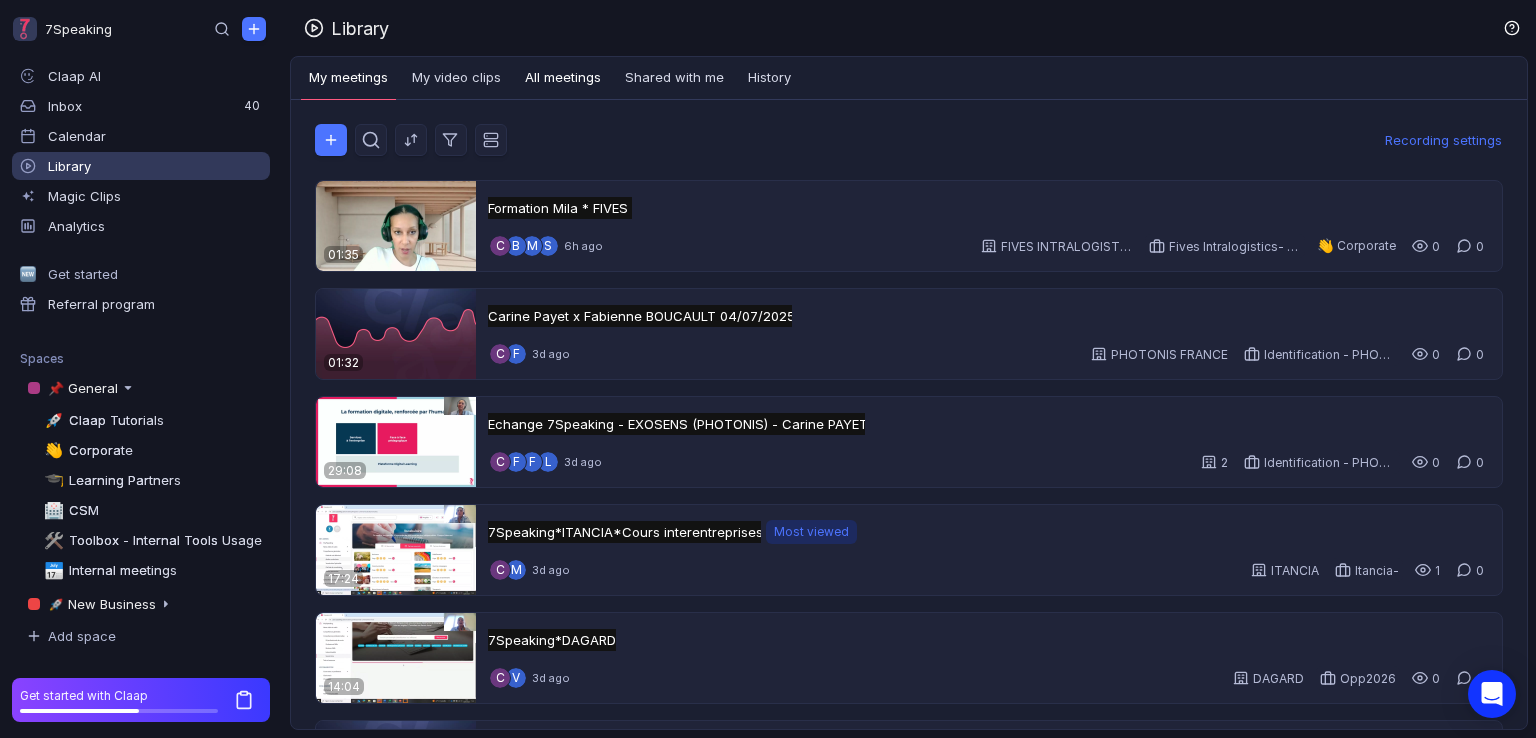 click on "All meetings" at bounding box center [563, 78] 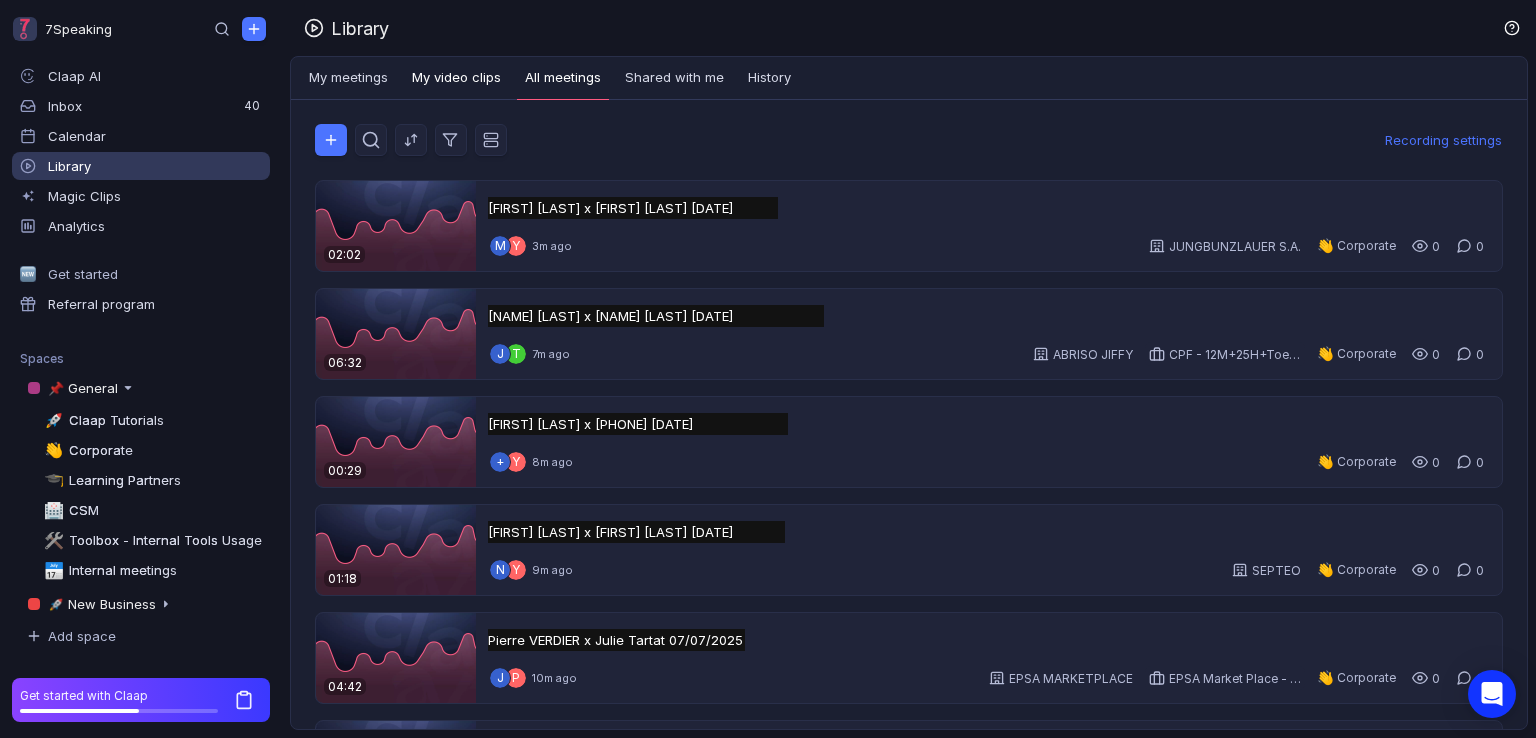 click on "My video clips" at bounding box center (456, 78) 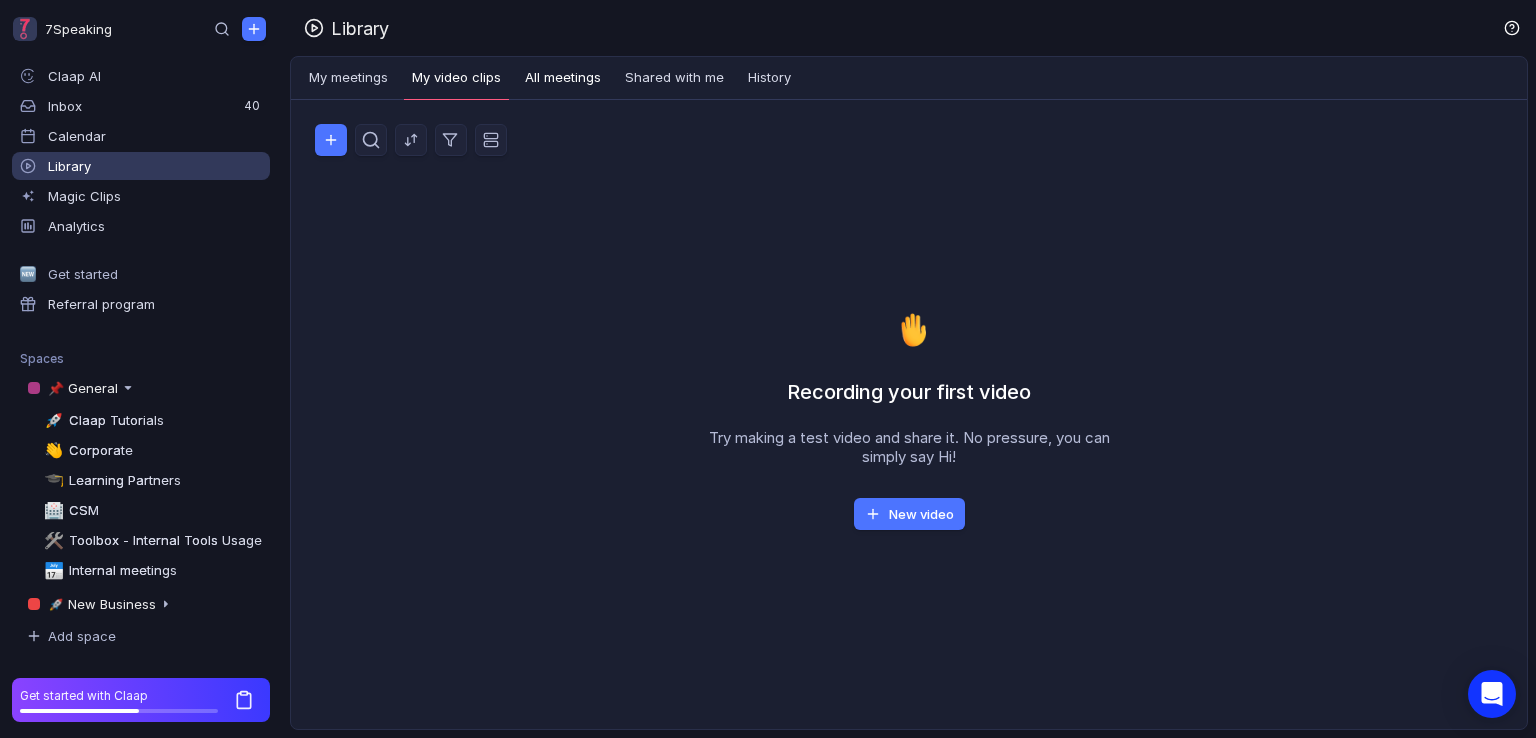 click on "All meetings" at bounding box center (563, 78) 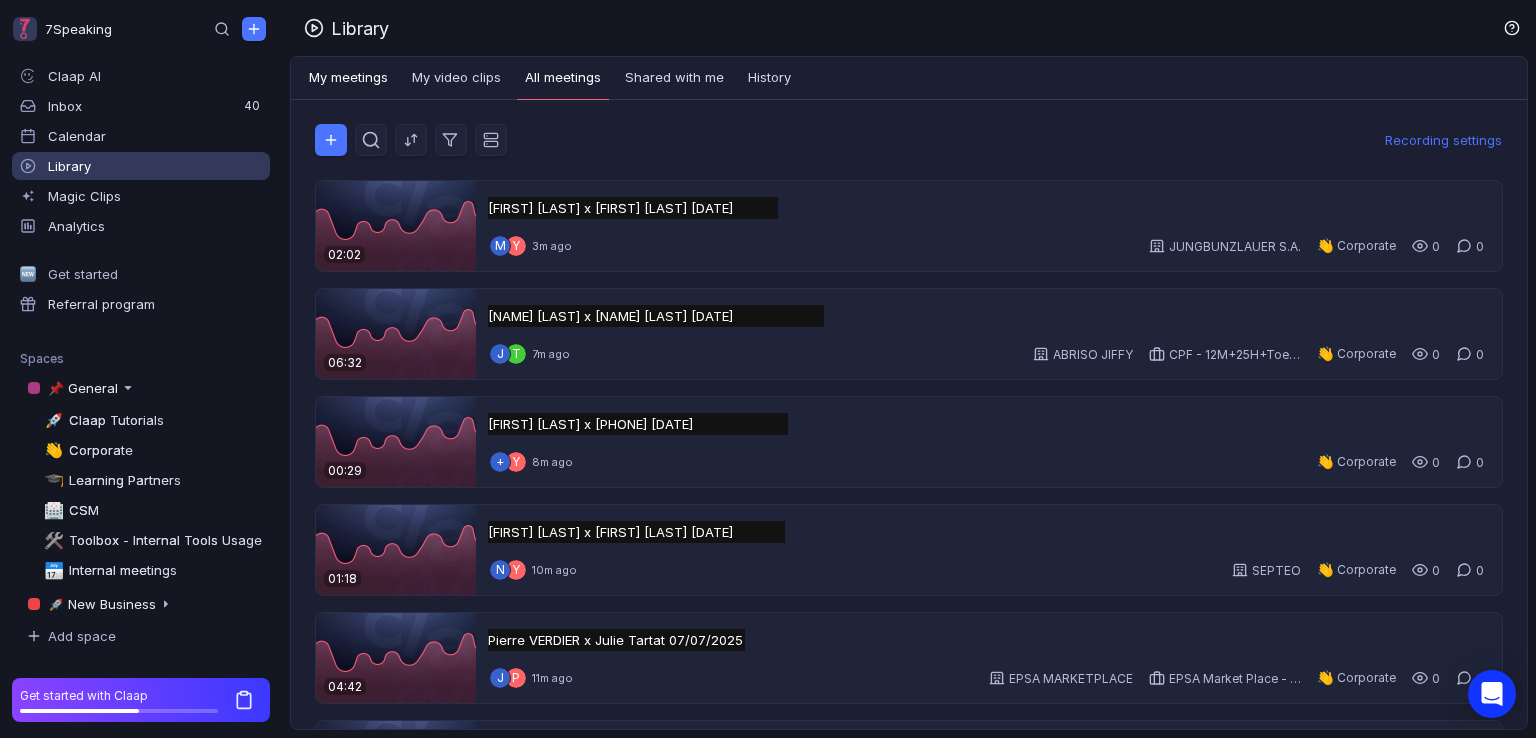 click on "My meetings" at bounding box center [348, 78] 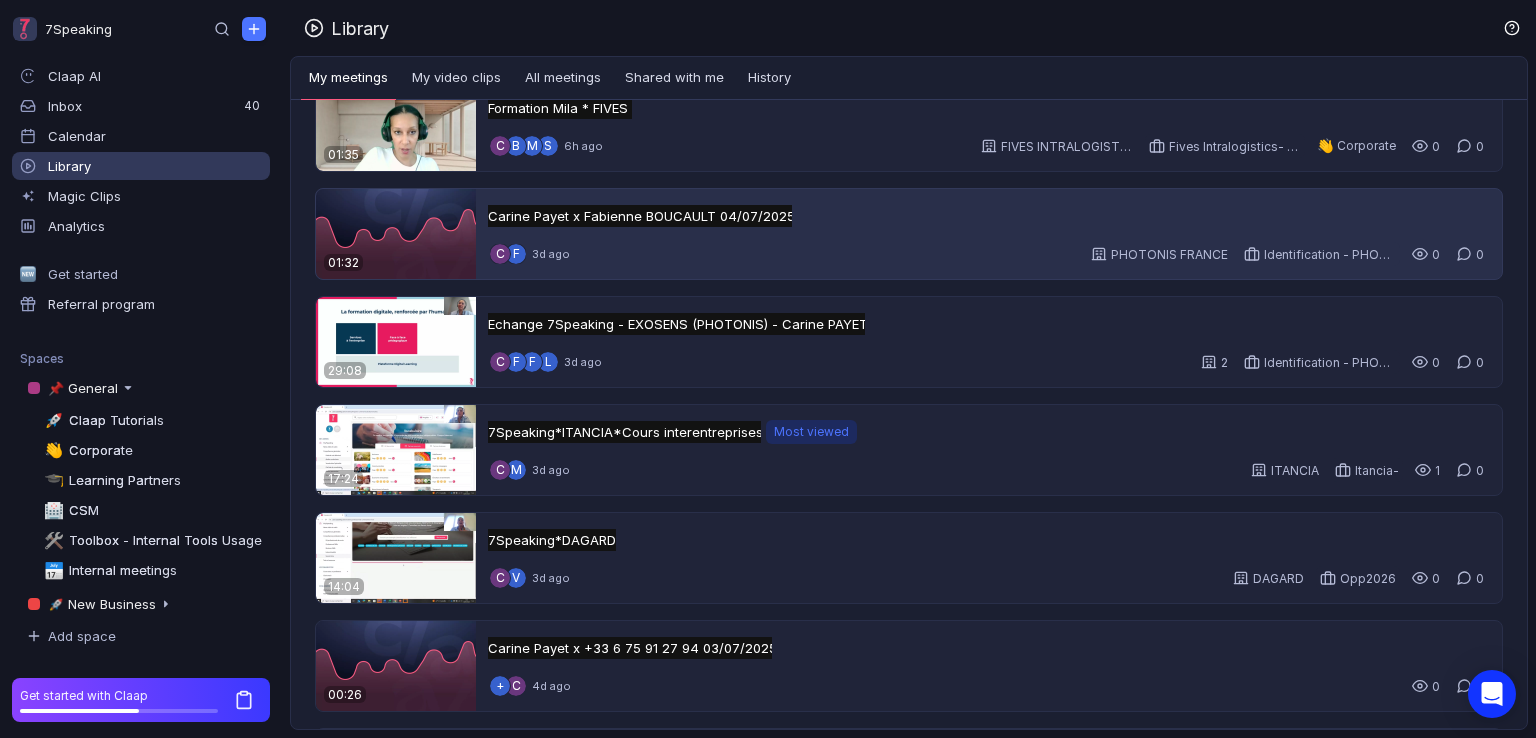 scroll, scrollTop: 0, scrollLeft: 0, axis: both 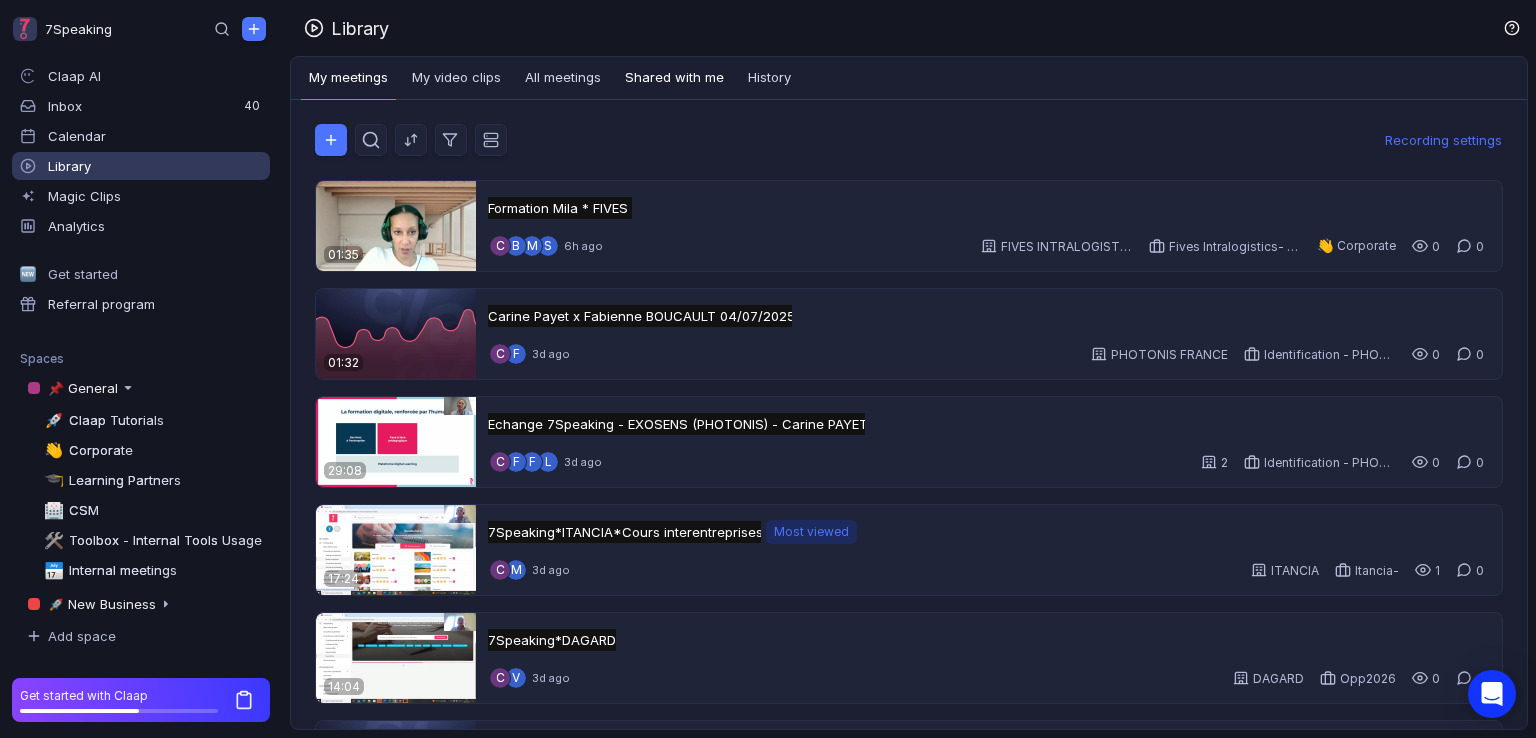 click on "Shared with me" at bounding box center (674, 78) 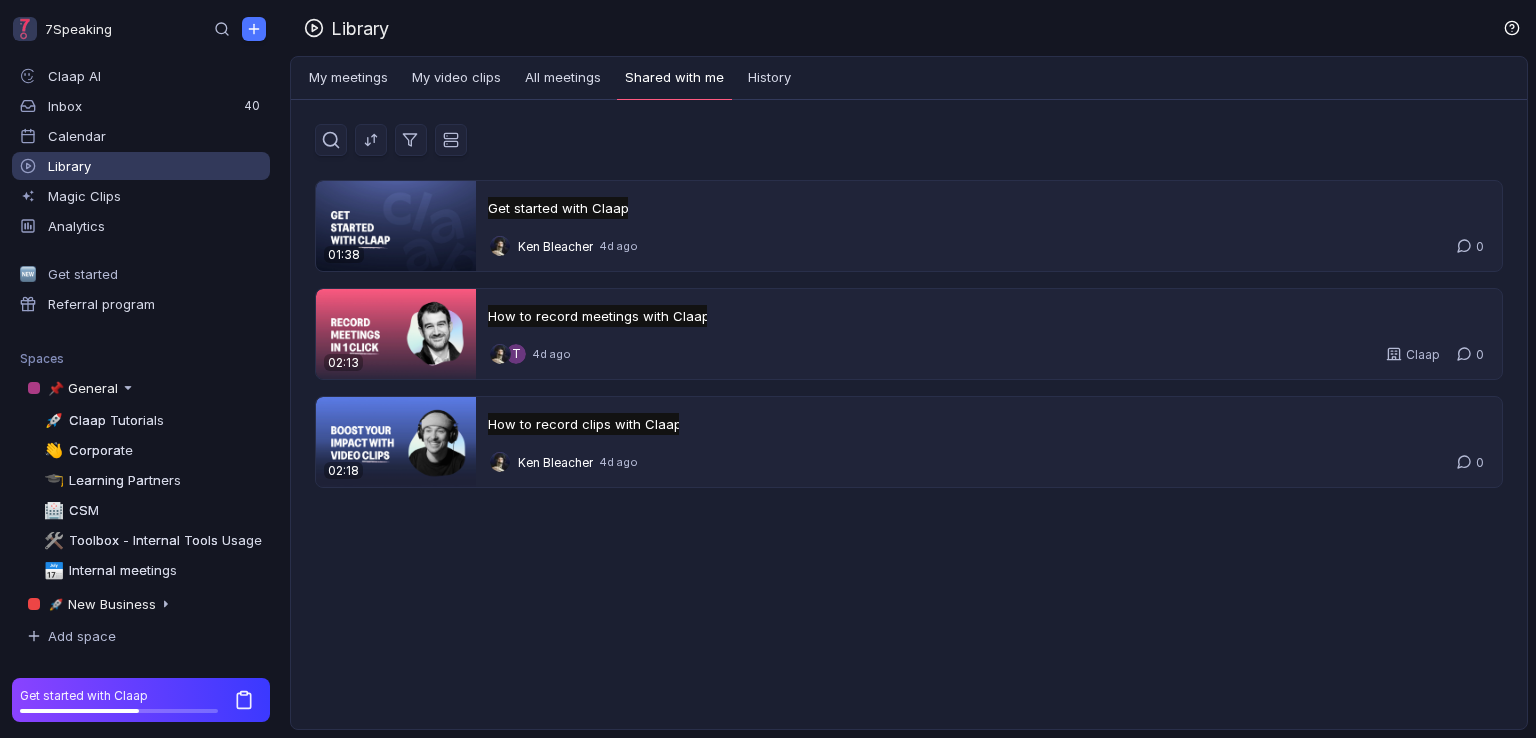scroll, scrollTop: 0, scrollLeft: 0, axis: both 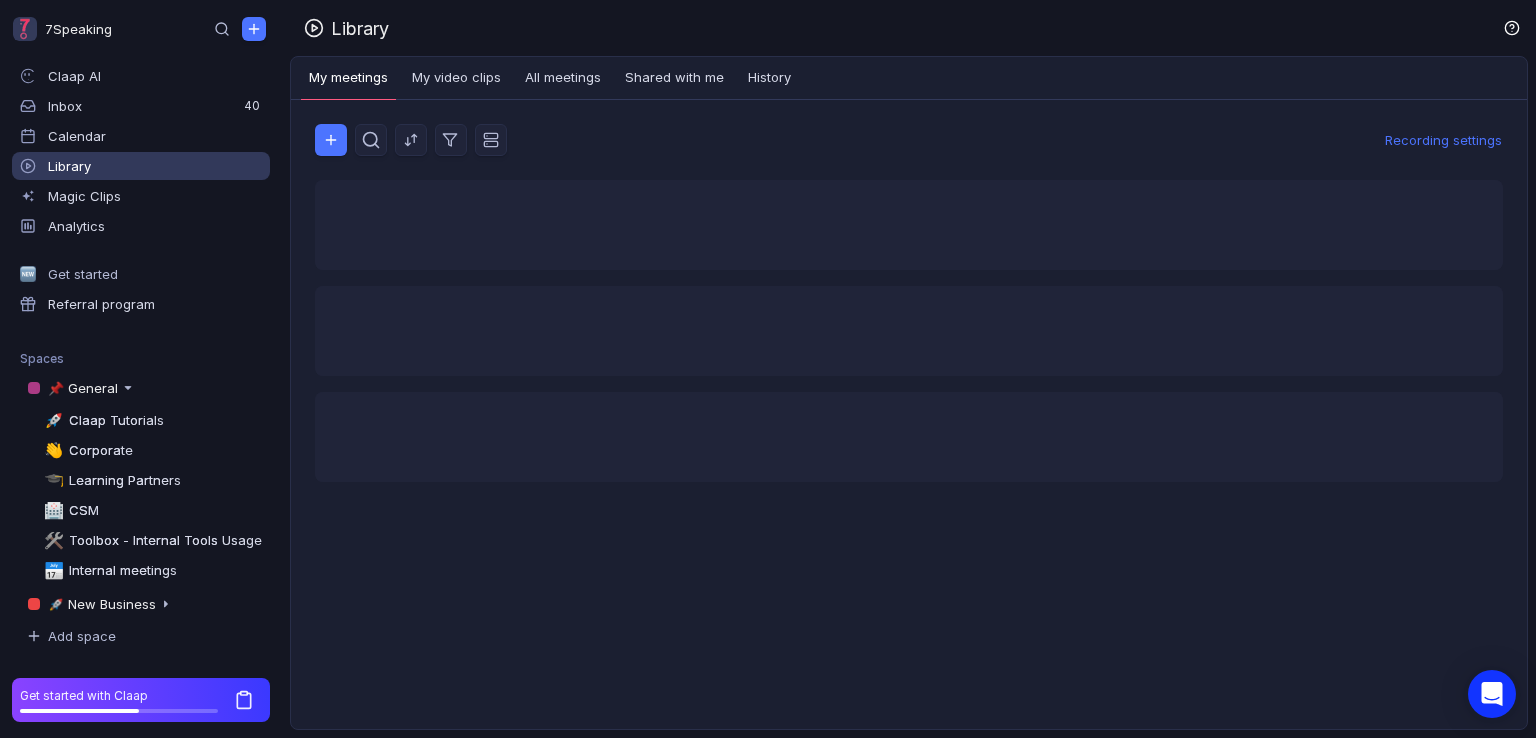 click on "My meetings" at bounding box center (348, 79) 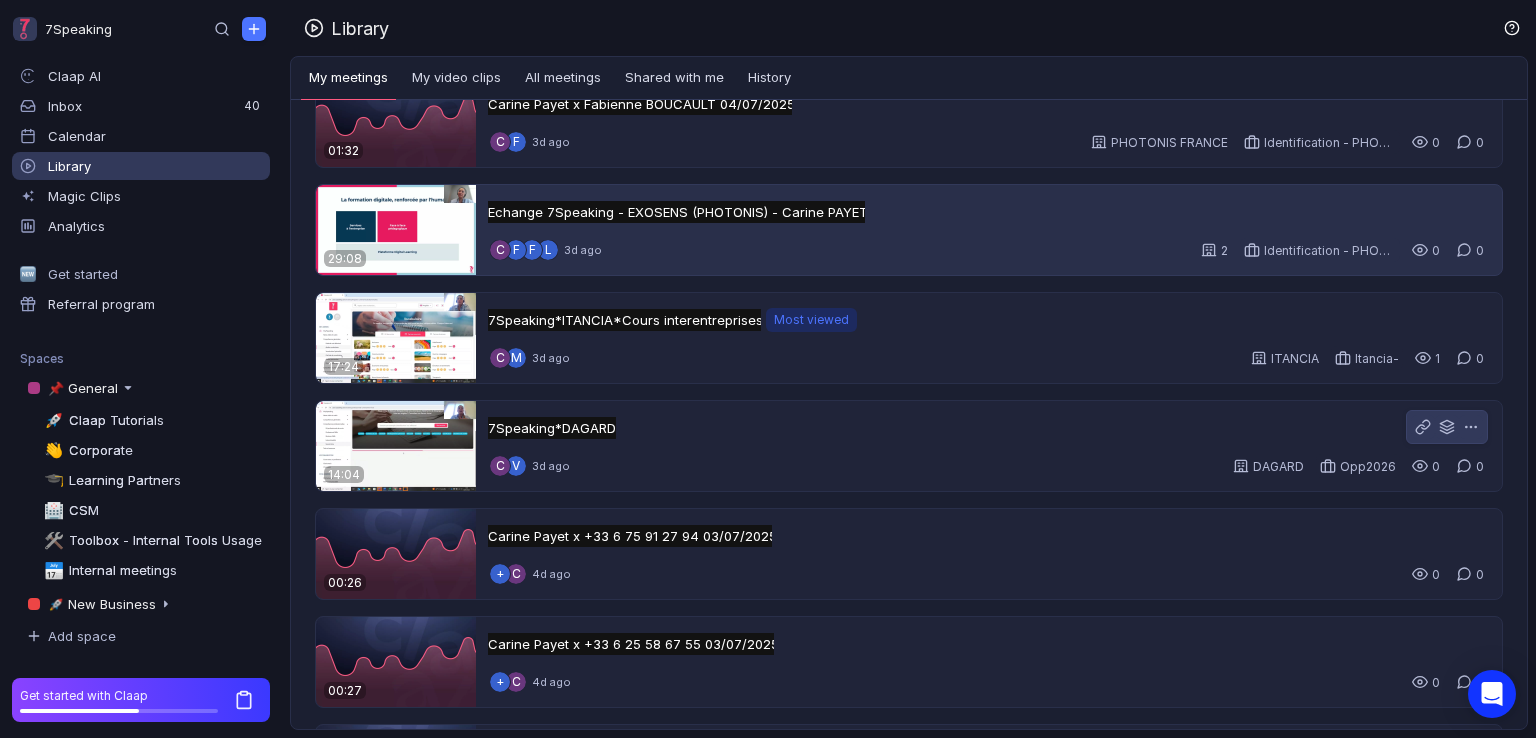 scroll, scrollTop: 232, scrollLeft: 0, axis: vertical 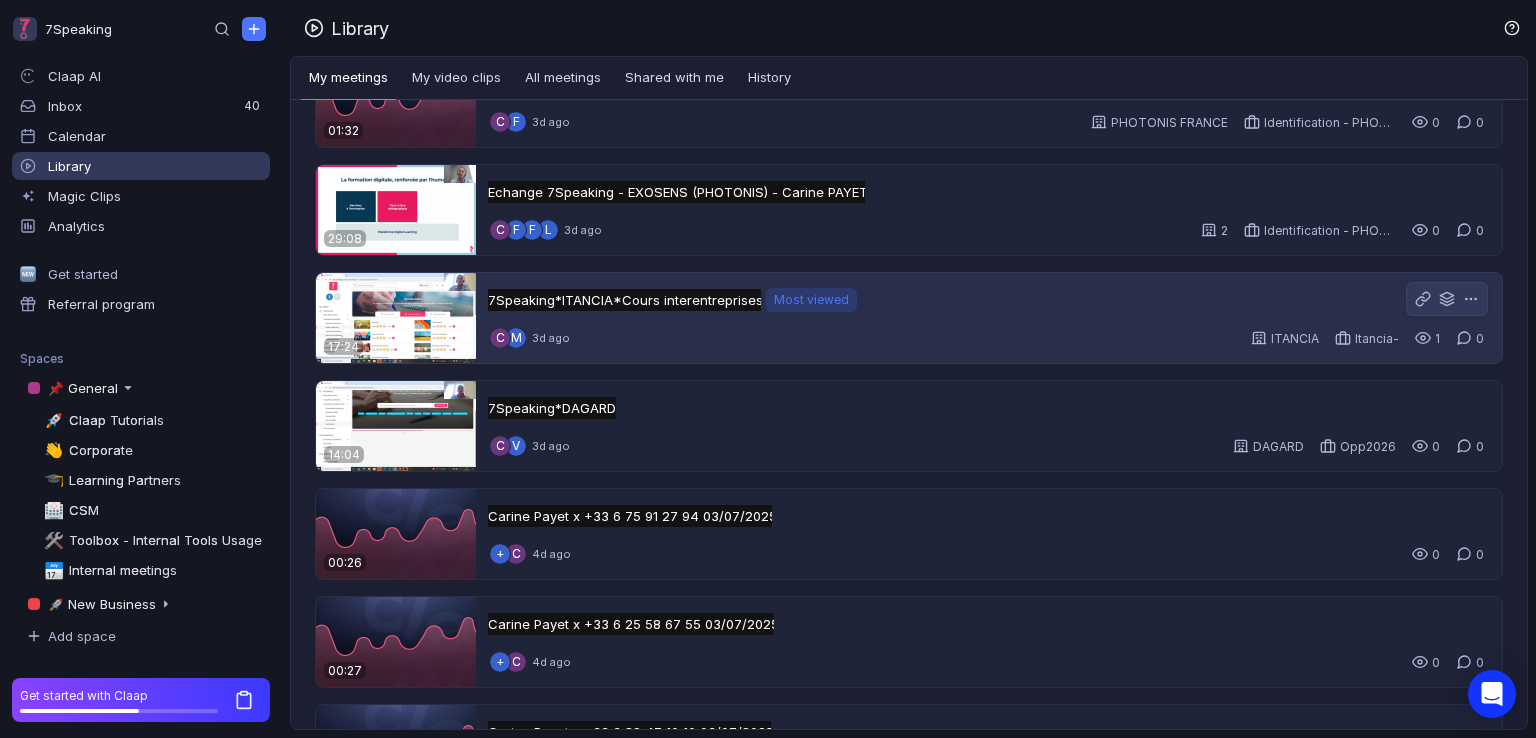 click on "C M 3d ago ITANCIA Itancia- 1 0" at bounding box center [989, 338] 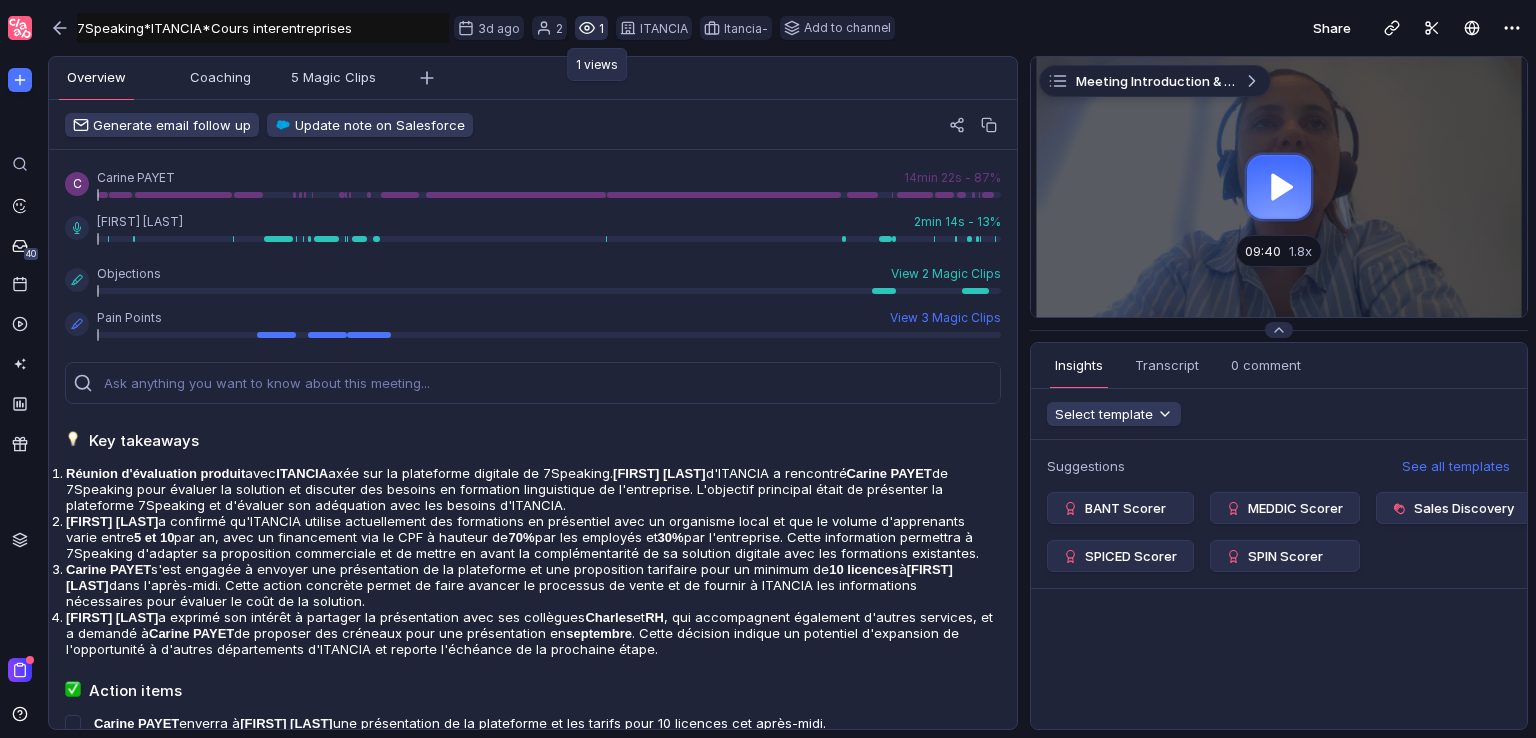 click at bounding box center (587, 28) 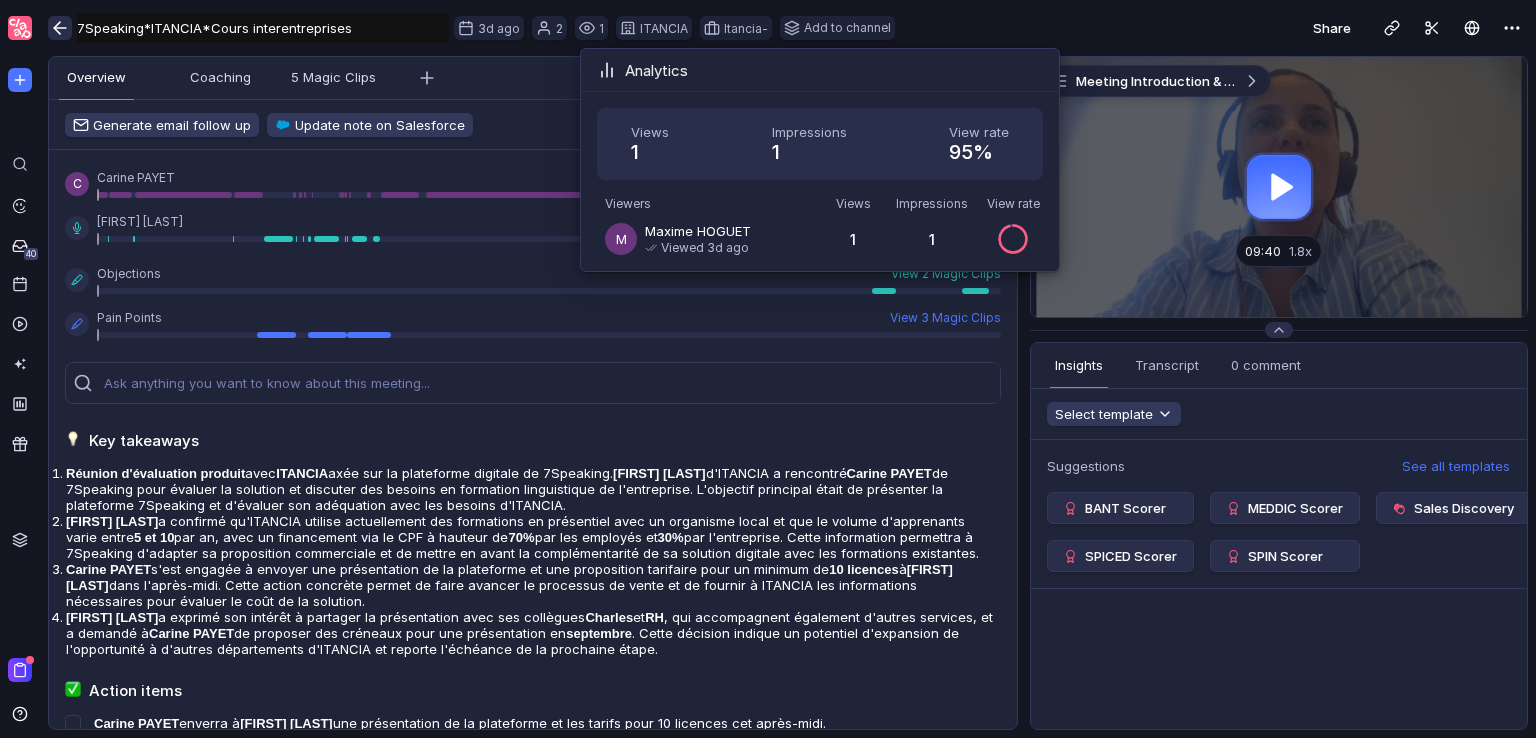 click at bounding box center [60, 28] 